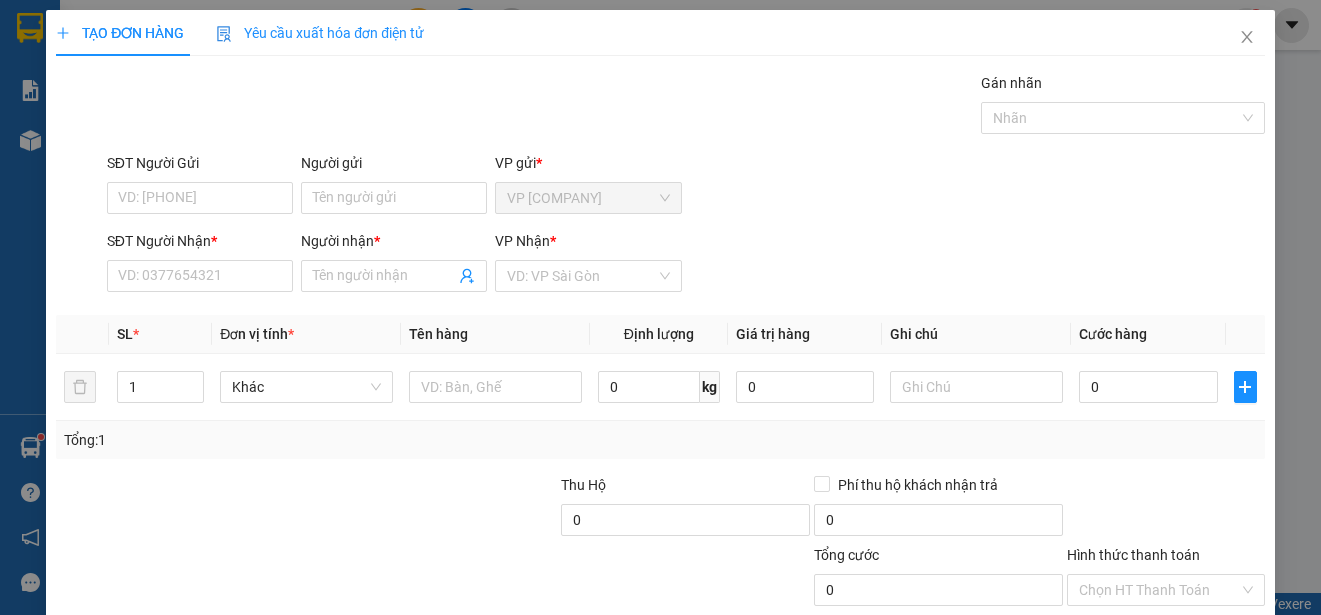scroll, scrollTop: 0, scrollLeft: 0, axis: both 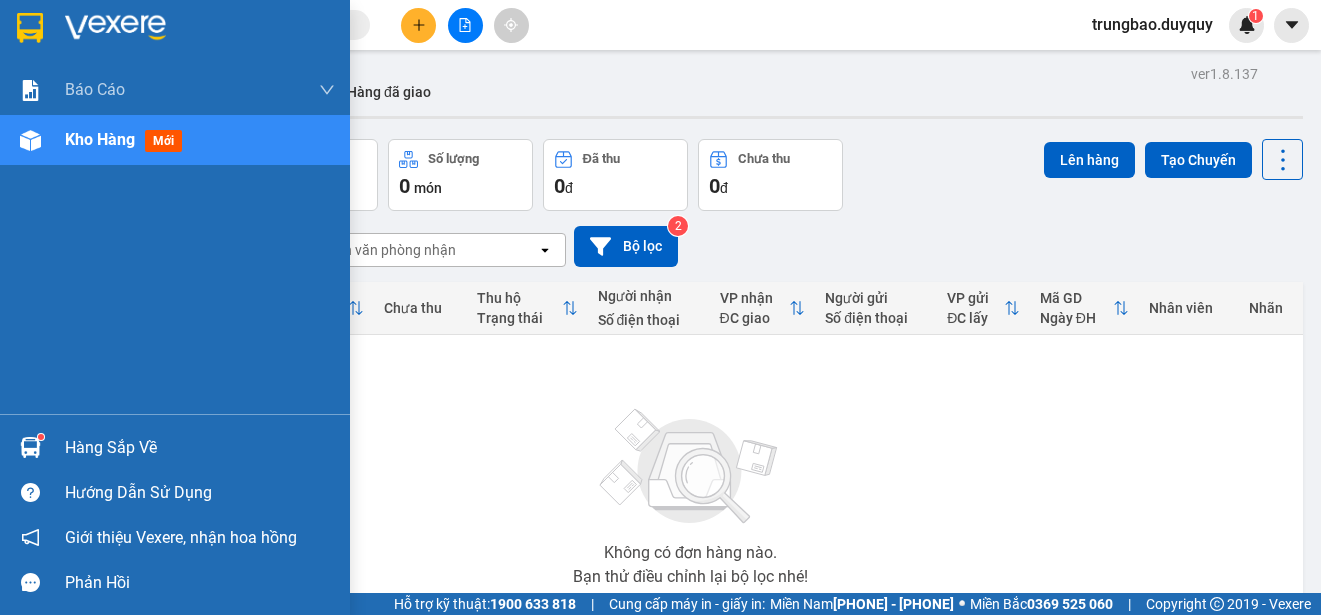 click at bounding box center [30, 28] 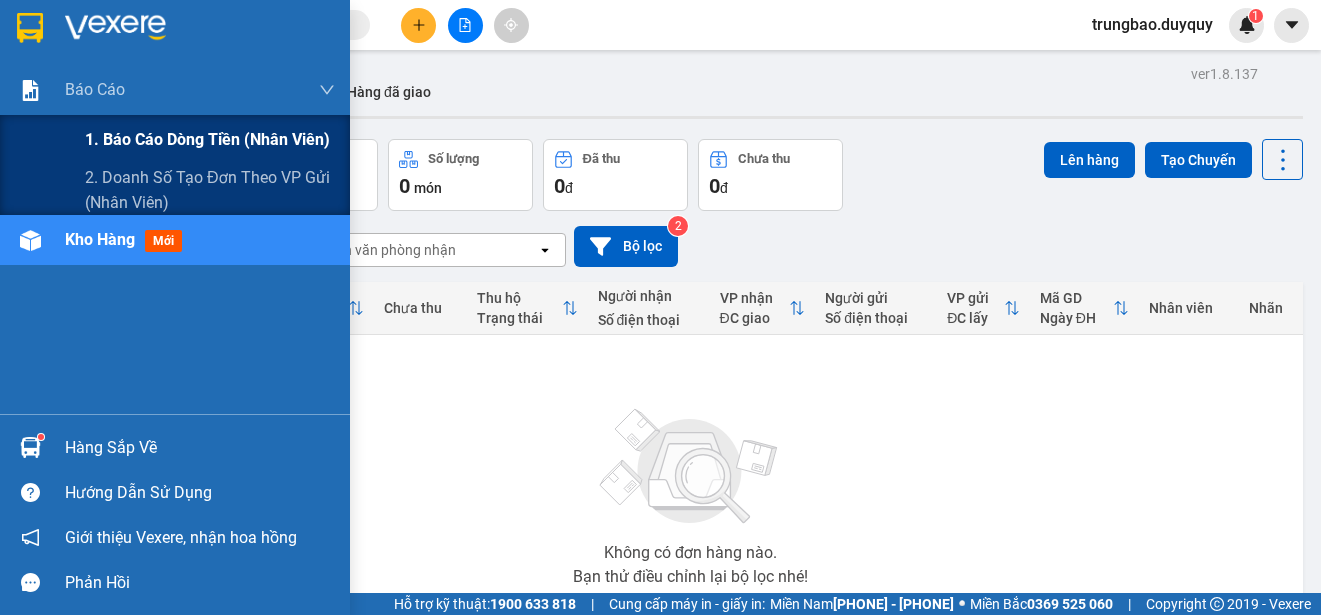 click on "1. Báo cáo dòng tiền (nhân viên)" at bounding box center (207, 139) 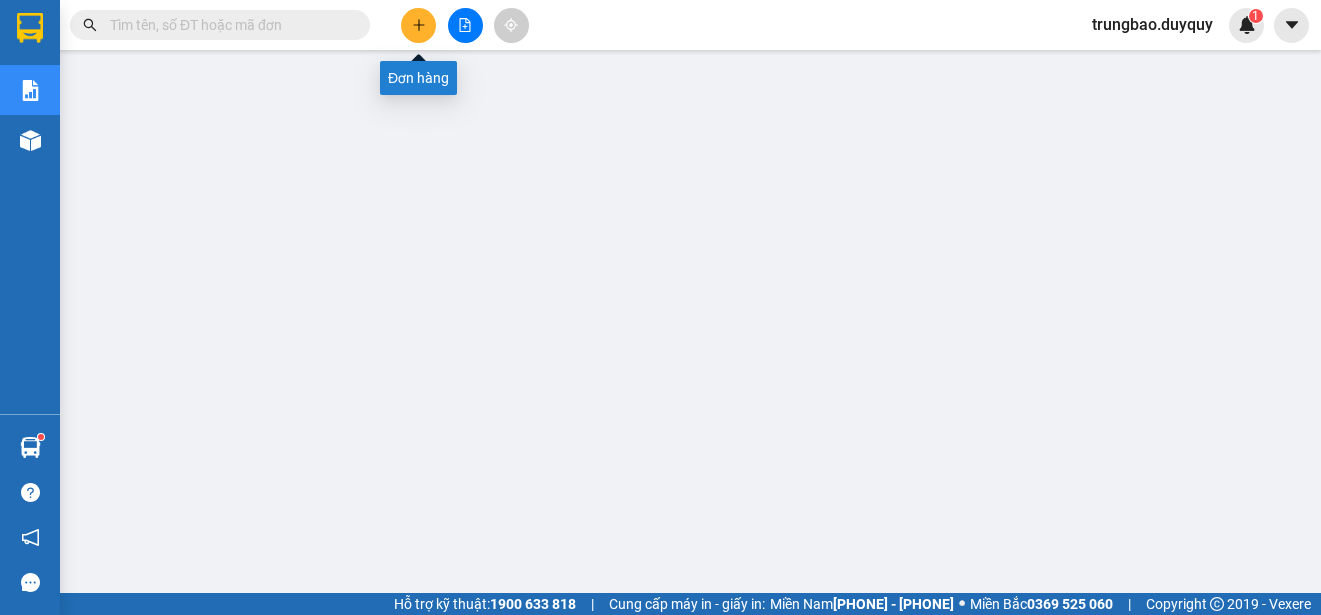 click 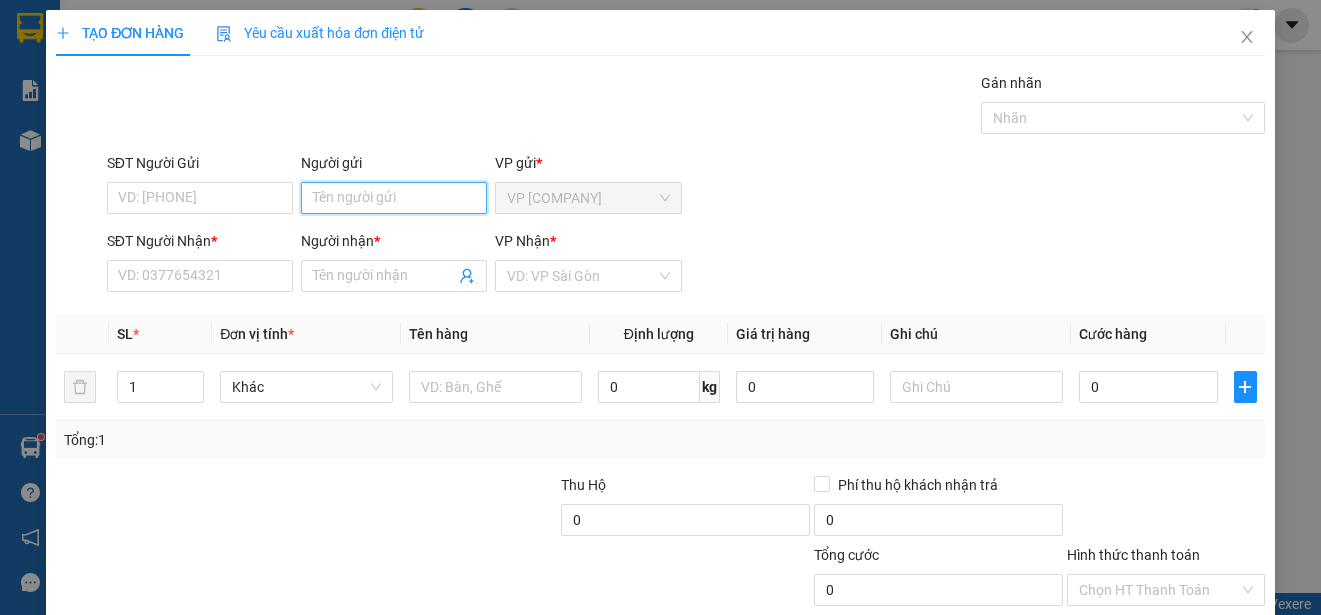 click on "Người gửi" at bounding box center [394, 198] 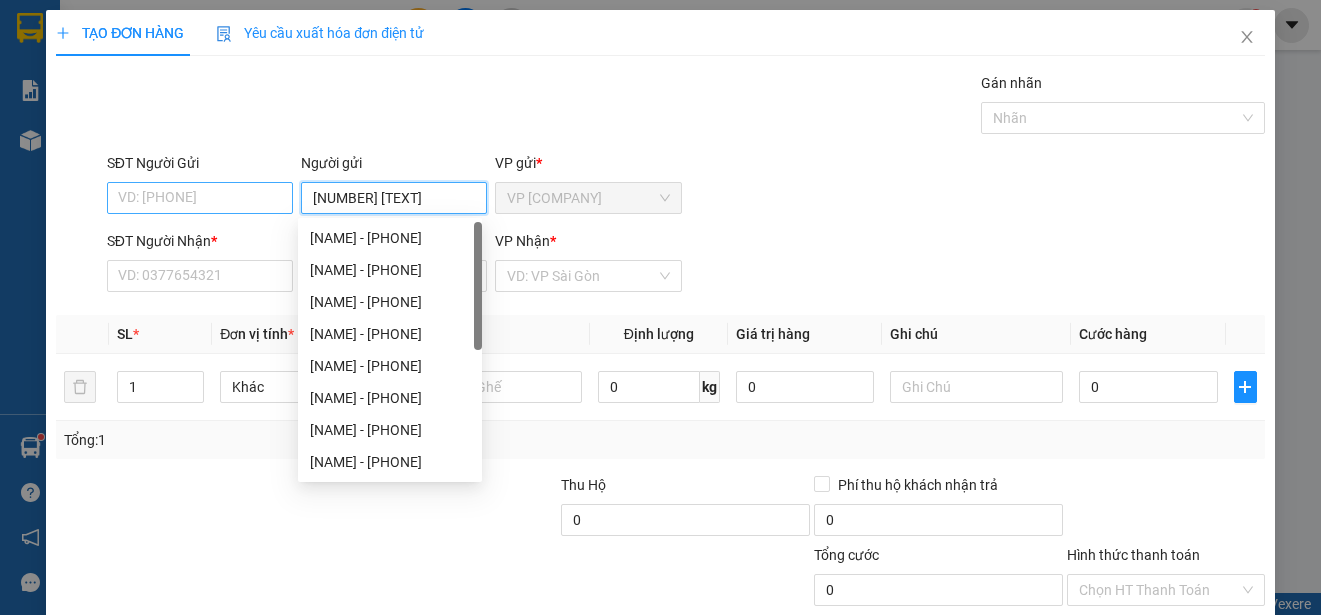 type on "[NUMBER] [TEXT]" 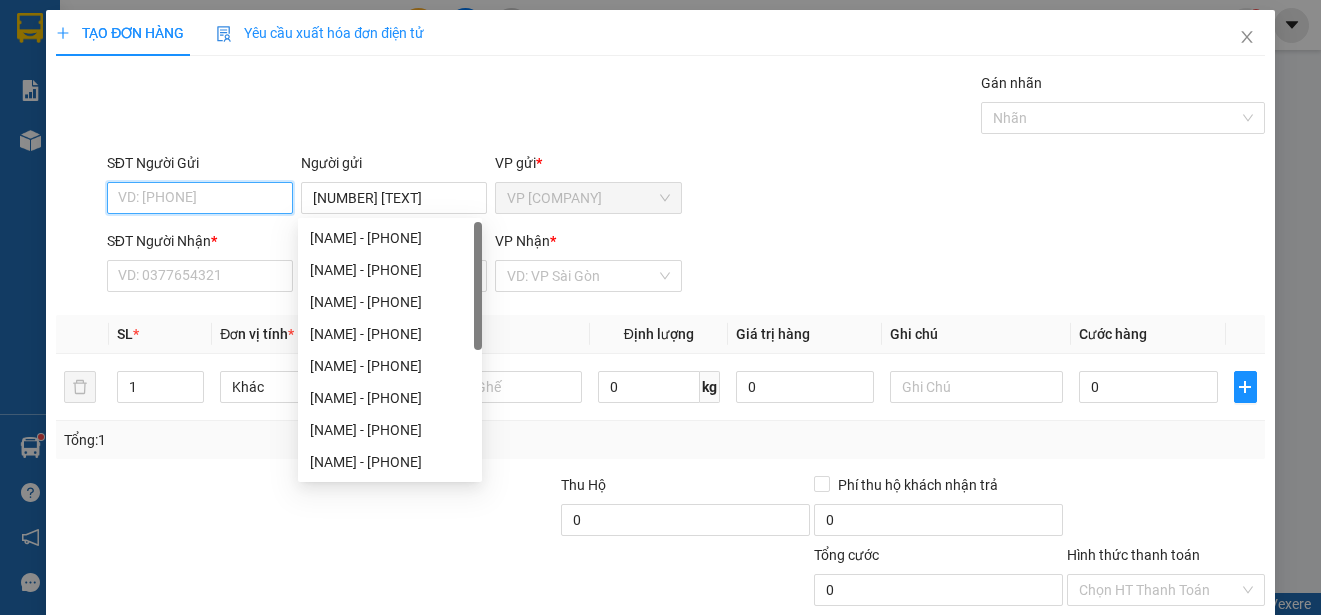 click on "SĐT Người Gửi" at bounding box center [200, 198] 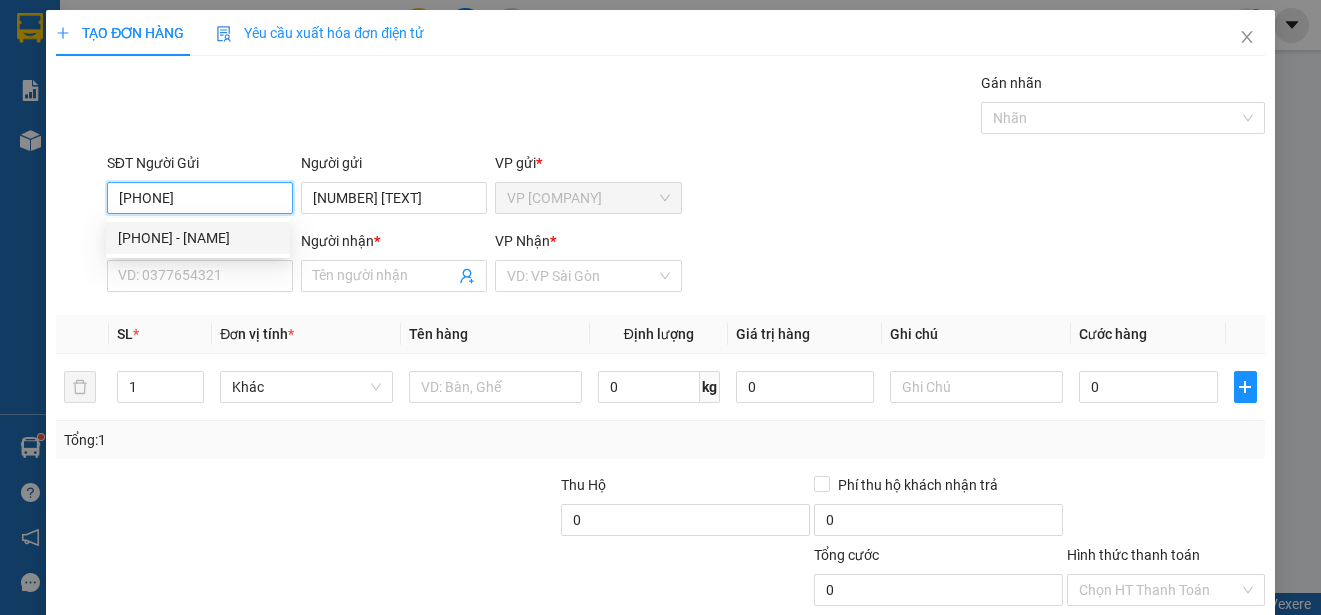 click on "[PHONE] - [NAME]" at bounding box center (198, 238) 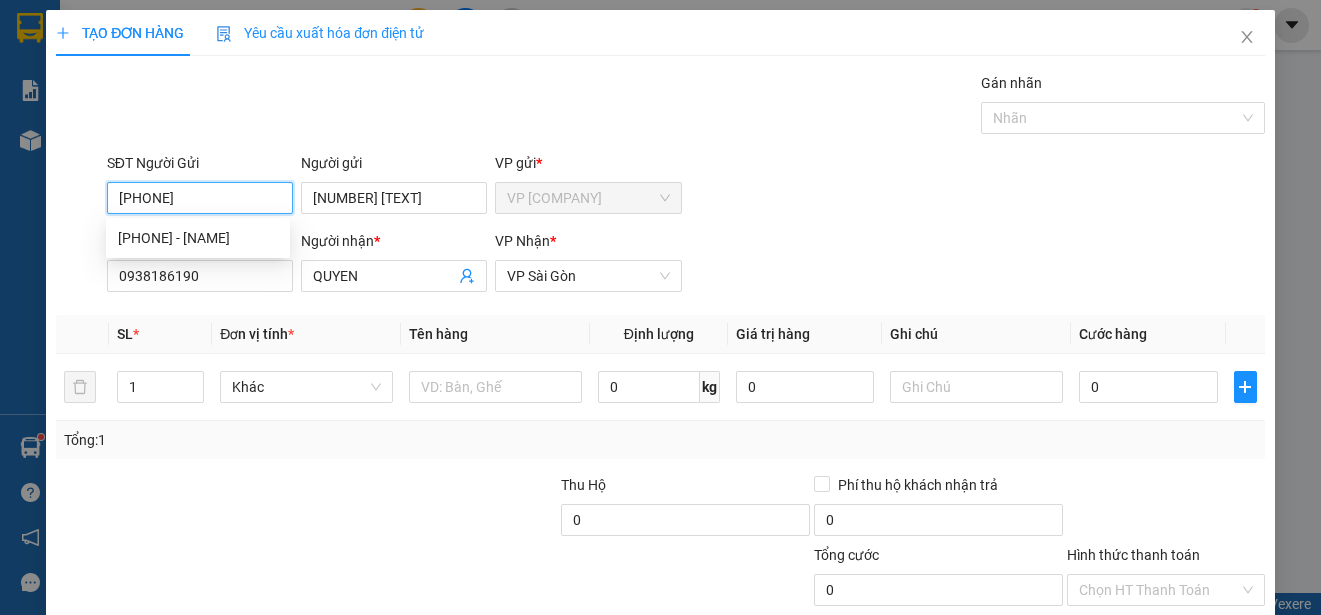 type on "70.000" 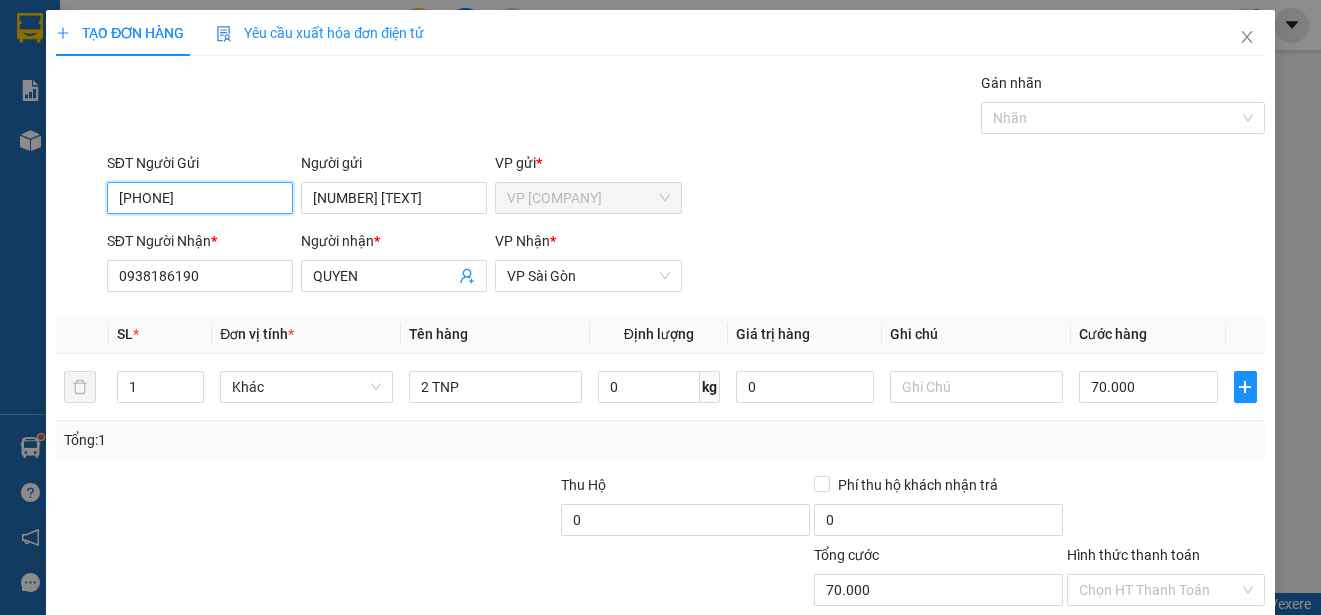 scroll, scrollTop: 125, scrollLeft: 0, axis: vertical 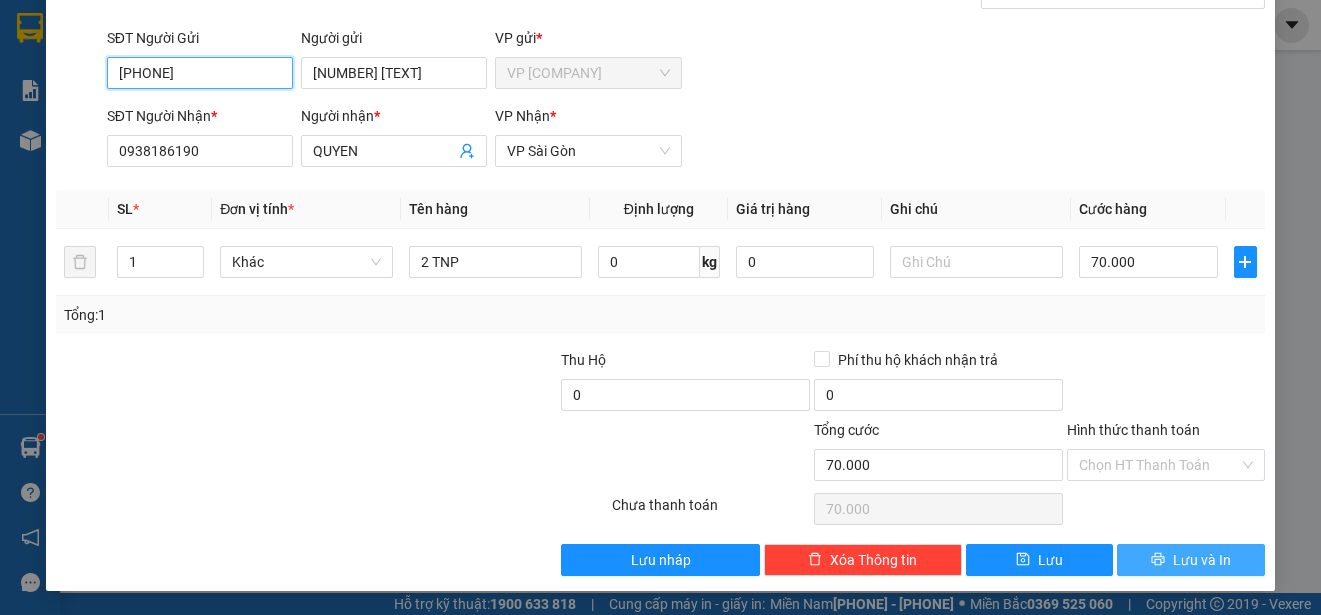 type on "[PHONE]" 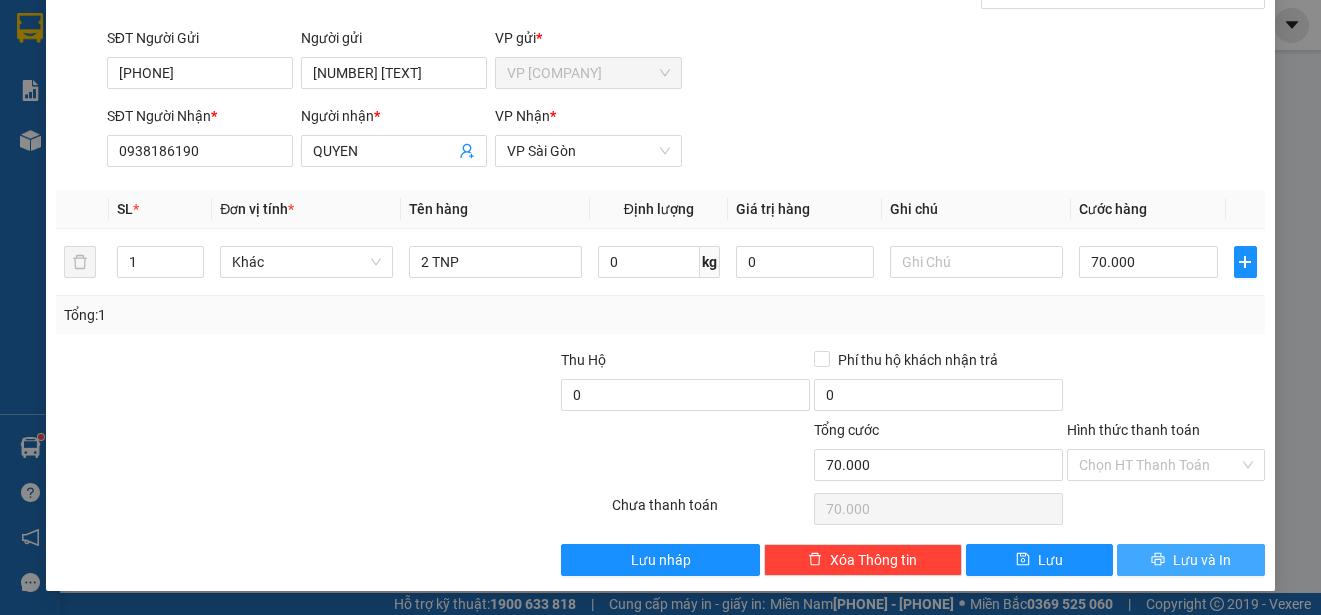 click on "Lưu và In" at bounding box center [1202, 560] 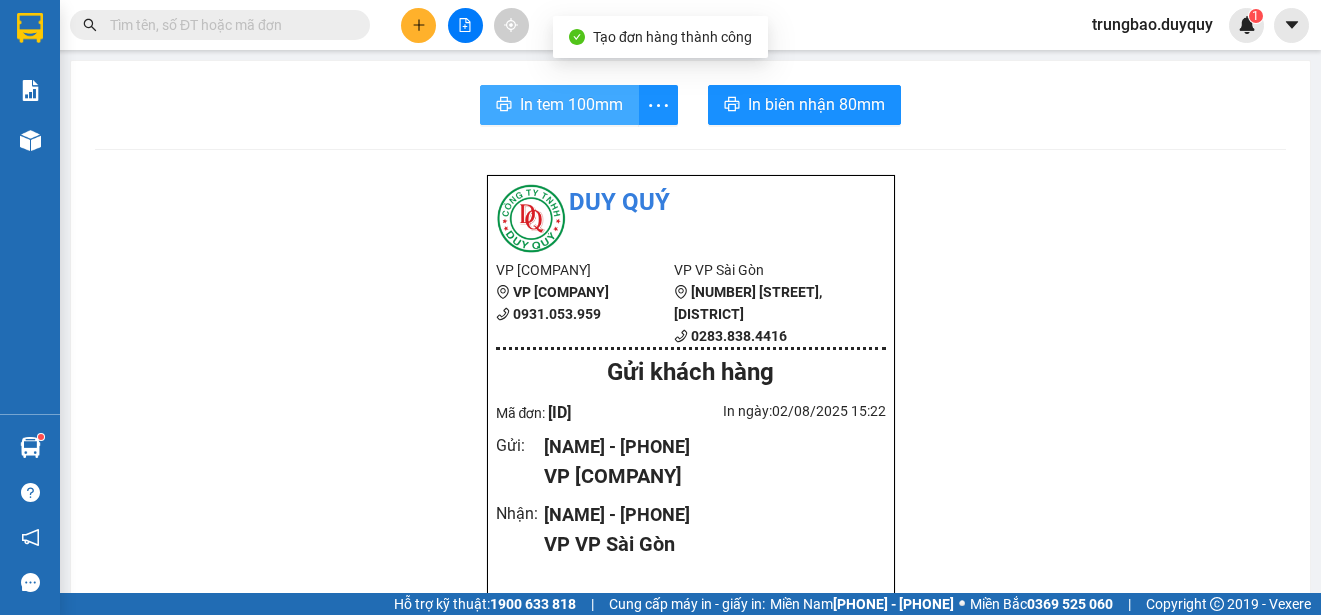 click on "In tem 100mm" at bounding box center (571, 104) 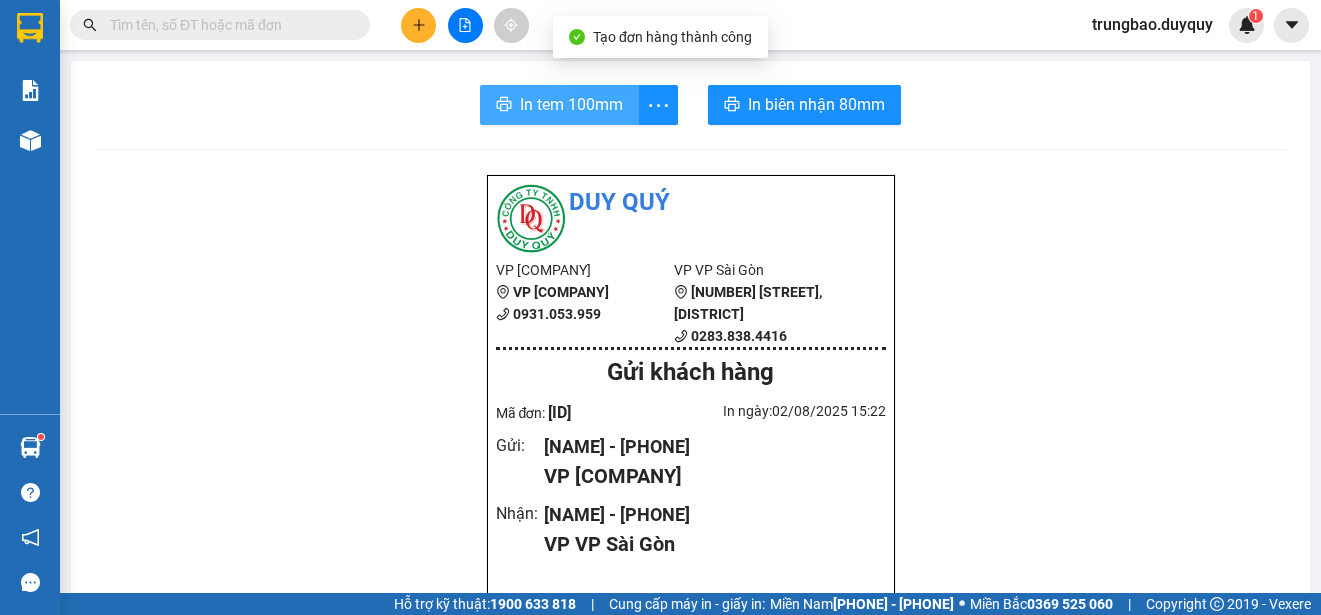 scroll, scrollTop: 0, scrollLeft: 0, axis: both 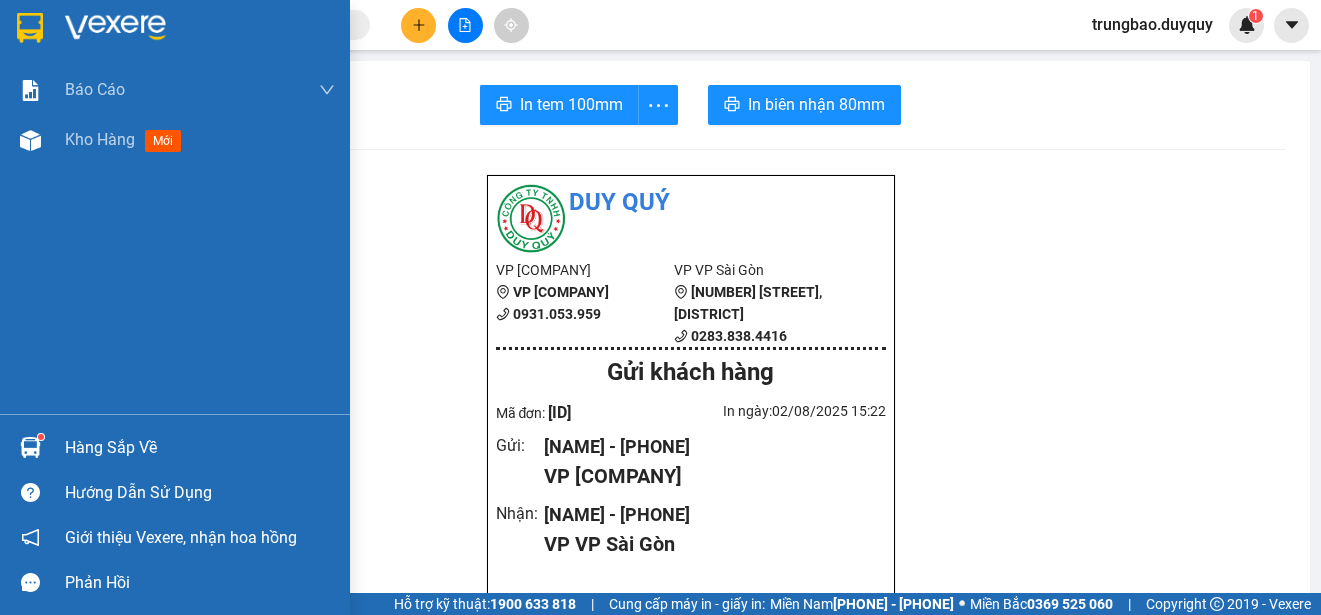 click at bounding box center (30, 28) 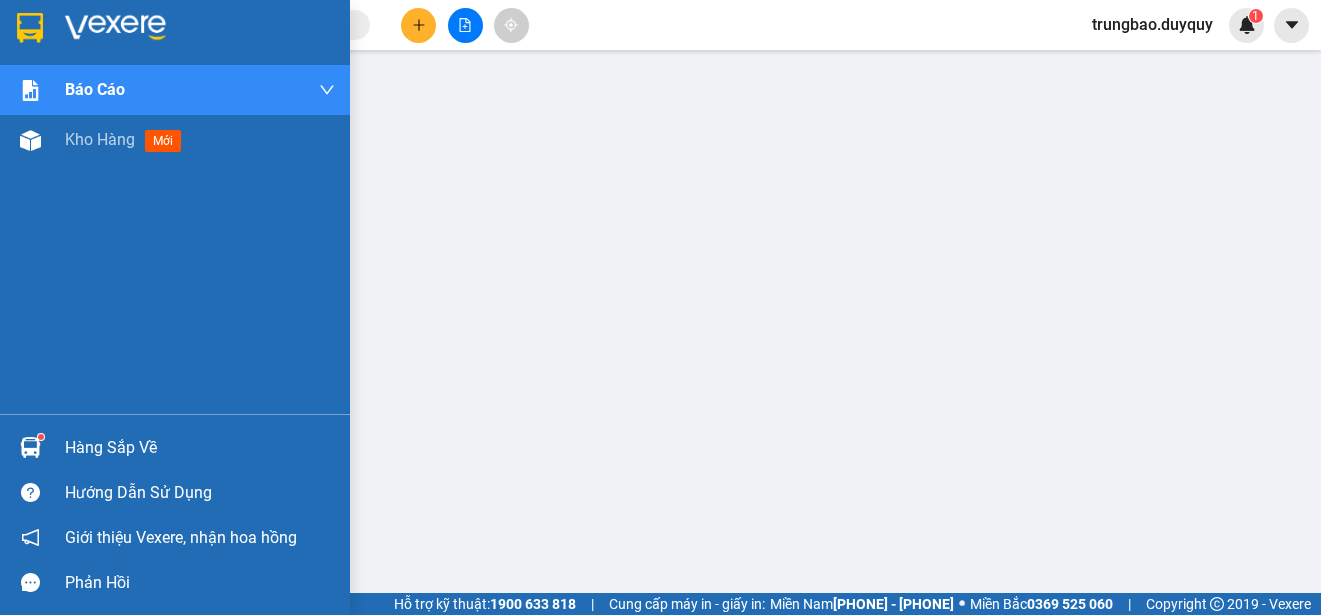 click at bounding box center (30, 28) 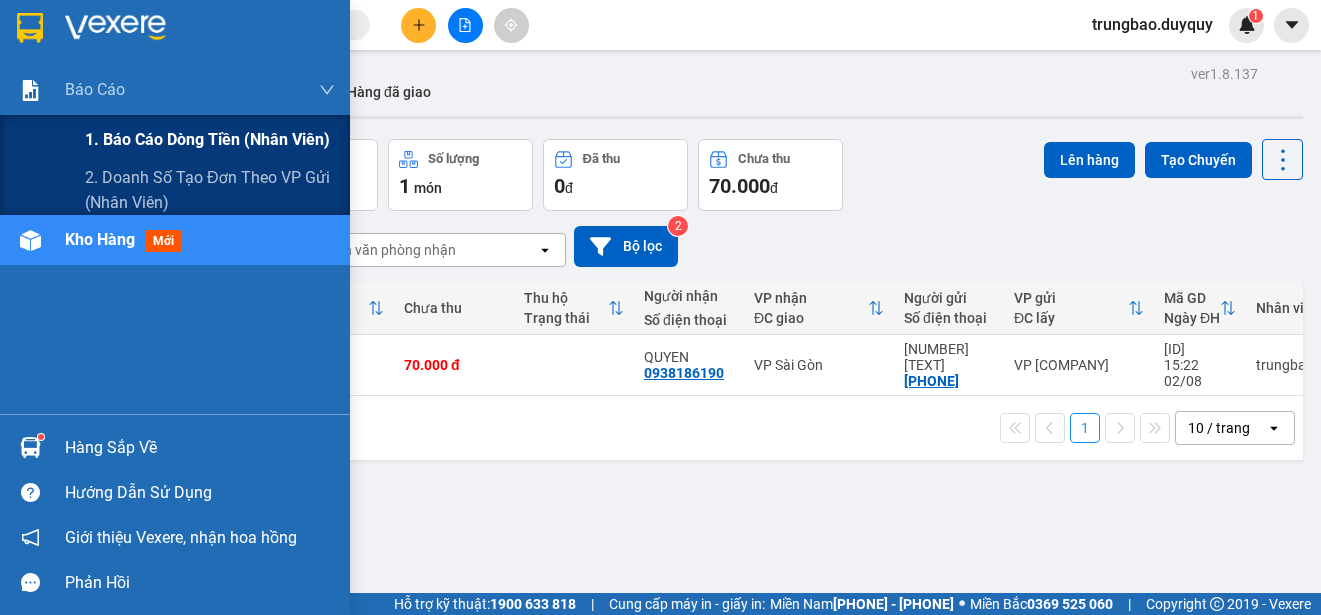 click on "1. Báo cáo dòng tiền (nhân viên)" at bounding box center [207, 139] 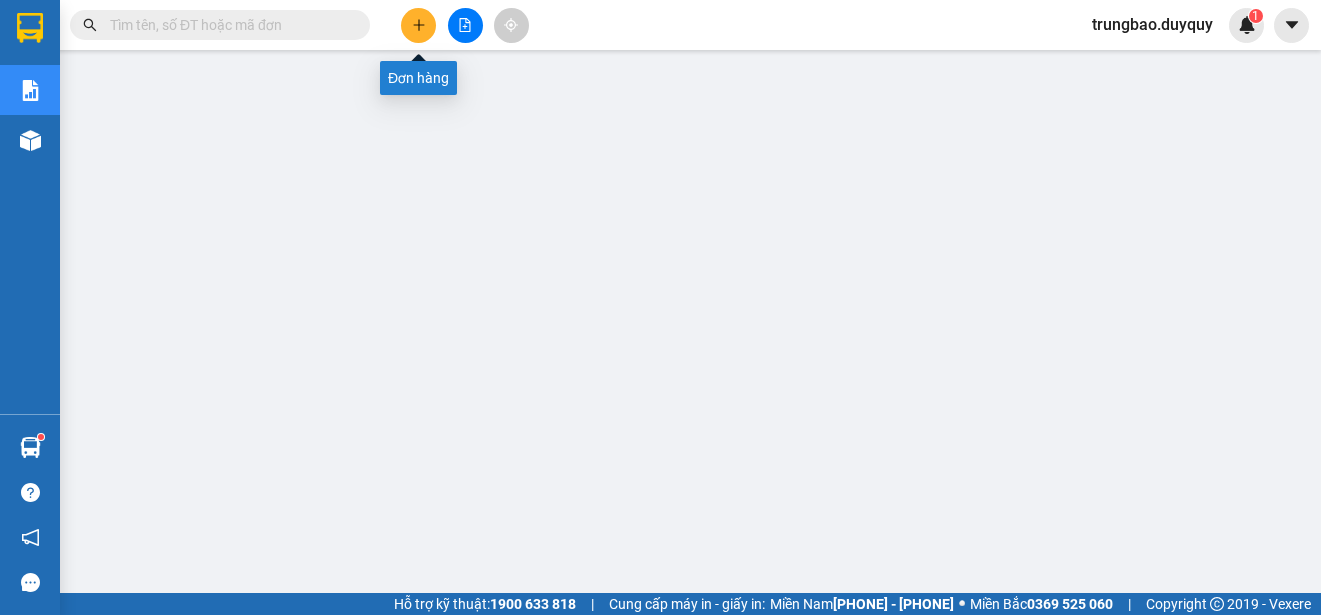 click at bounding box center [418, 25] 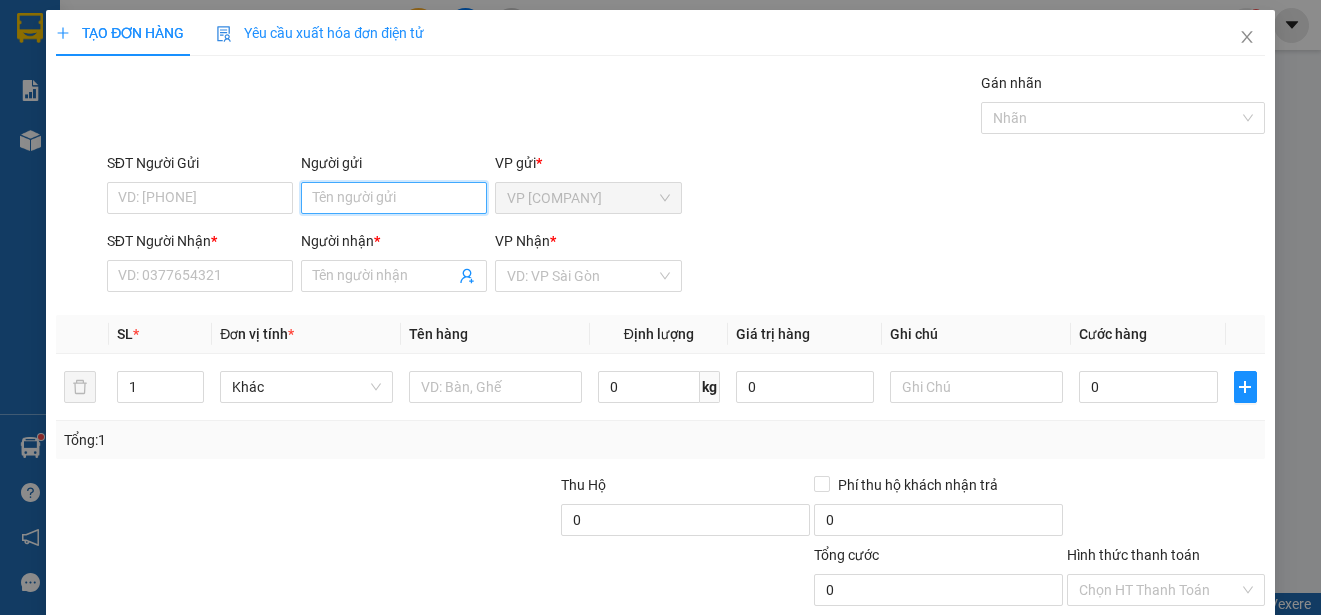 click on "Người gửi" at bounding box center (394, 198) 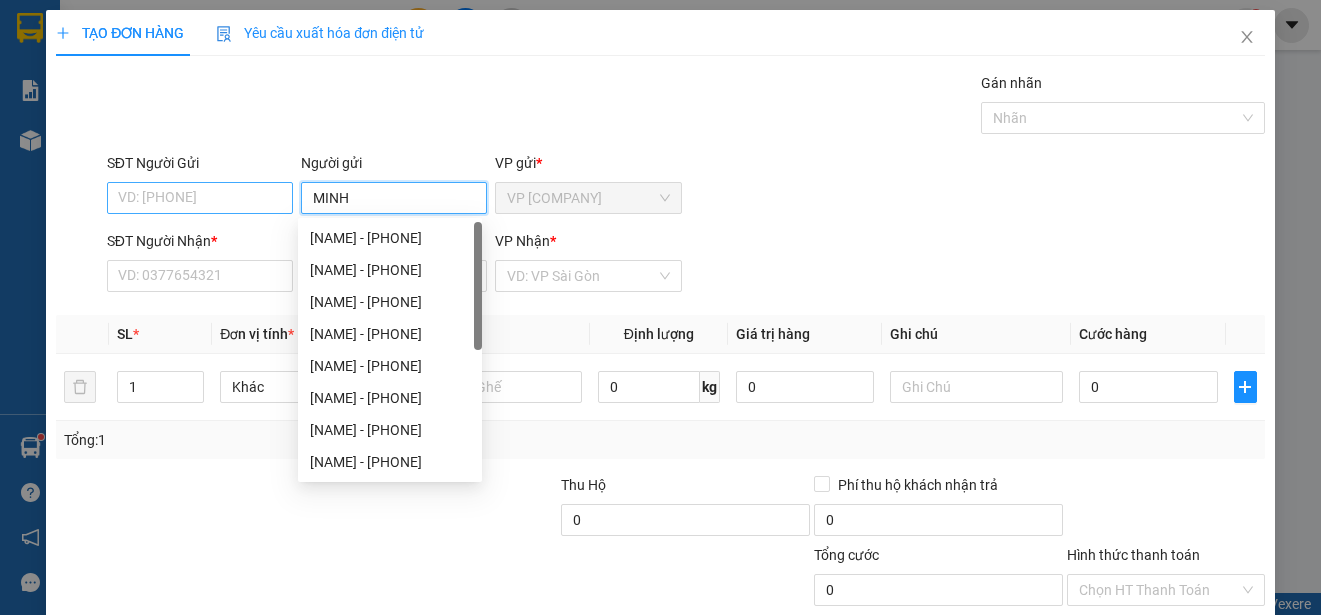 type on "MINH" 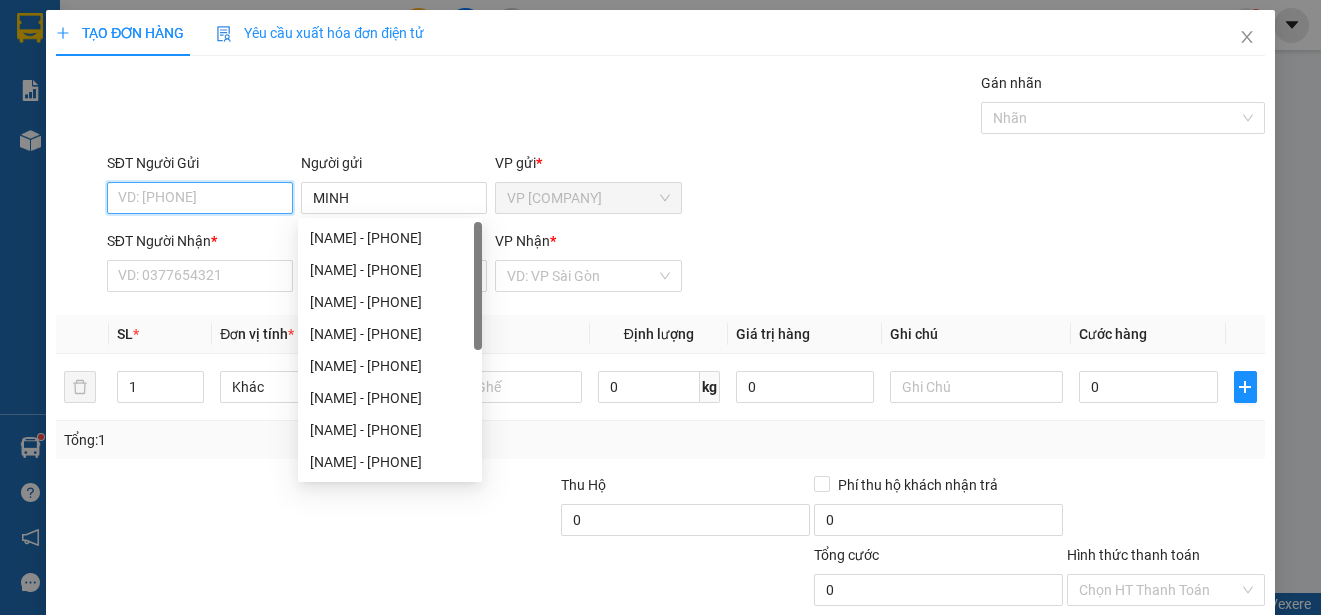 click on "SĐT Người Gửi" at bounding box center (200, 198) 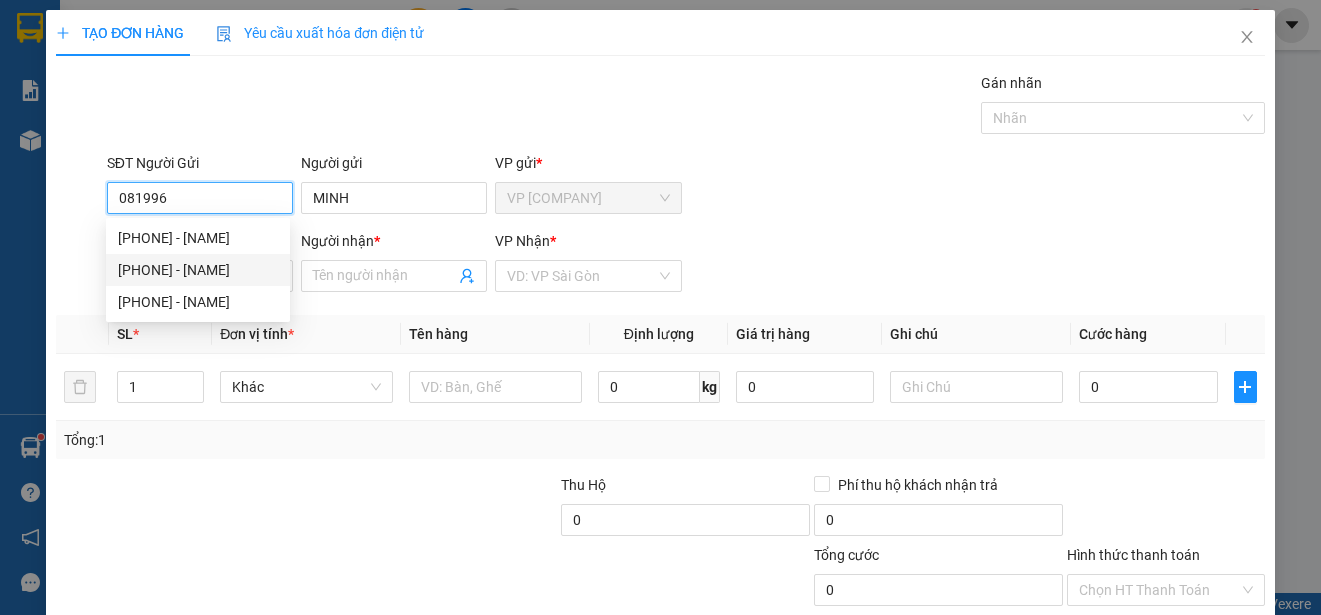 click on "[PHONE] - [NAME]" at bounding box center [198, 270] 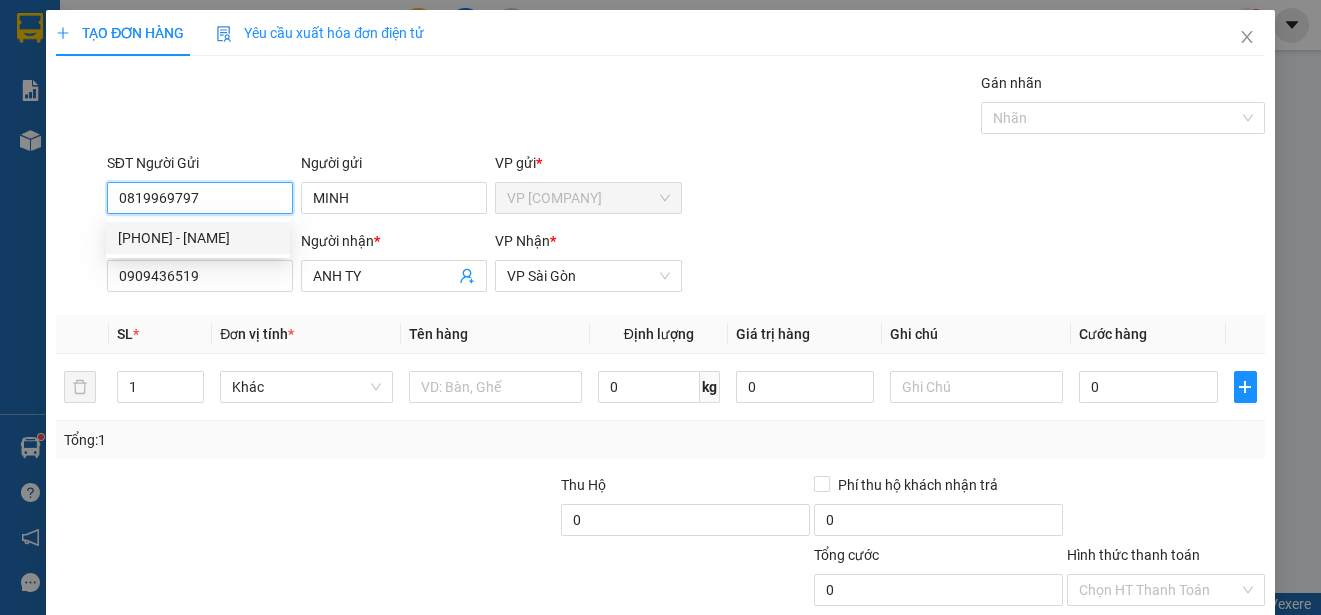 type on "20.000" 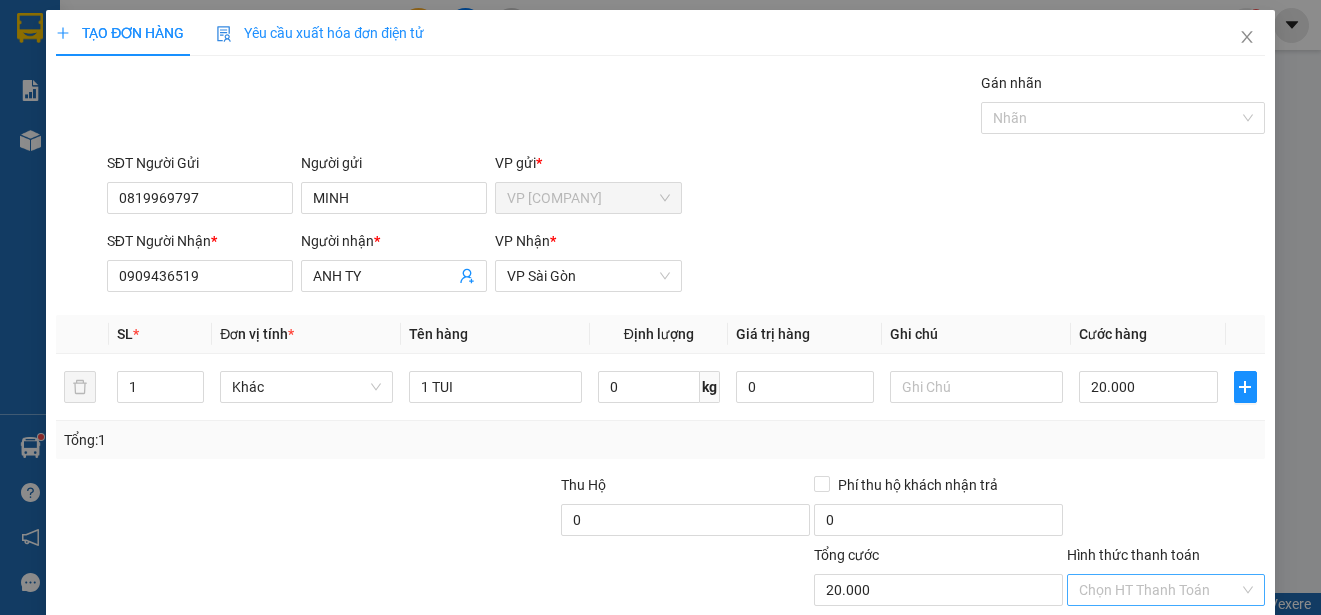 click on "Hình thức thanh toán" at bounding box center (1159, 590) 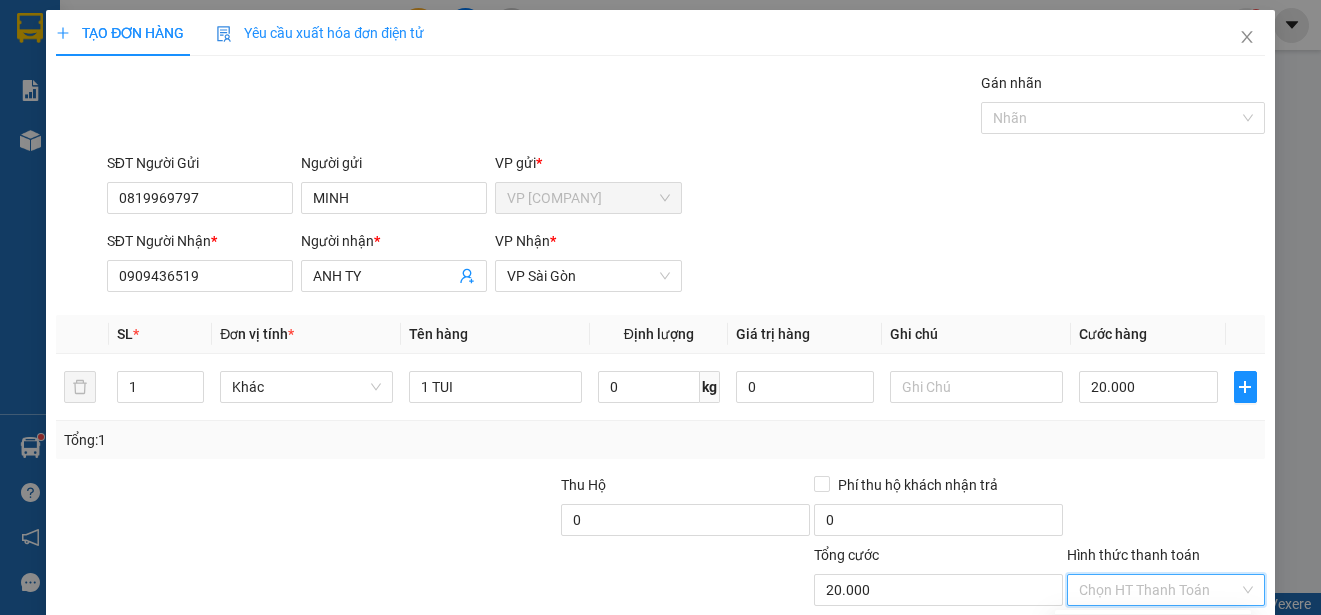 click on "Tại văn phòng" at bounding box center (1153, 630) 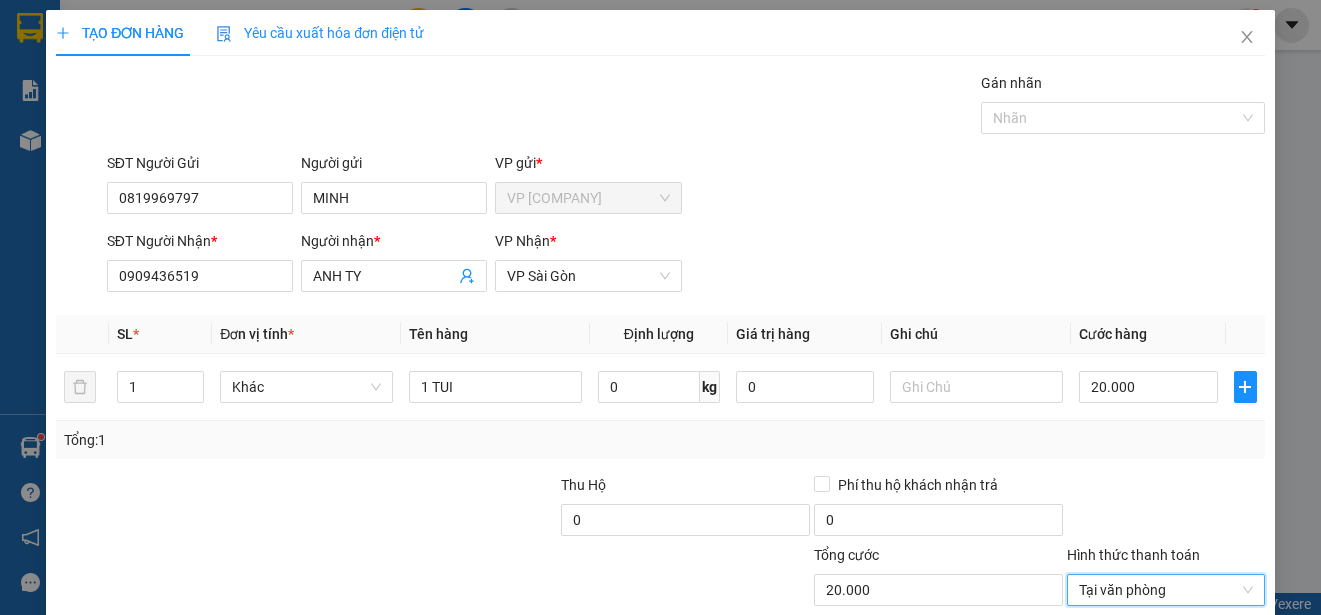 click on "Lưu và In" at bounding box center [1202, 685] 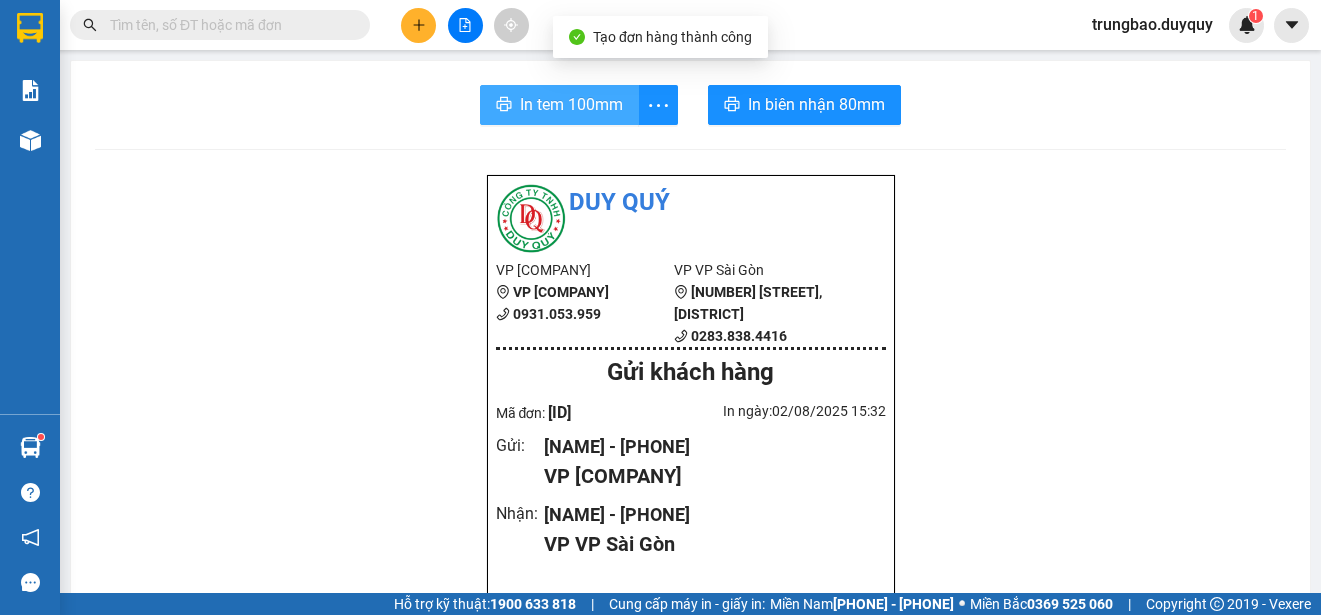 click on "In tem 100mm" at bounding box center (571, 104) 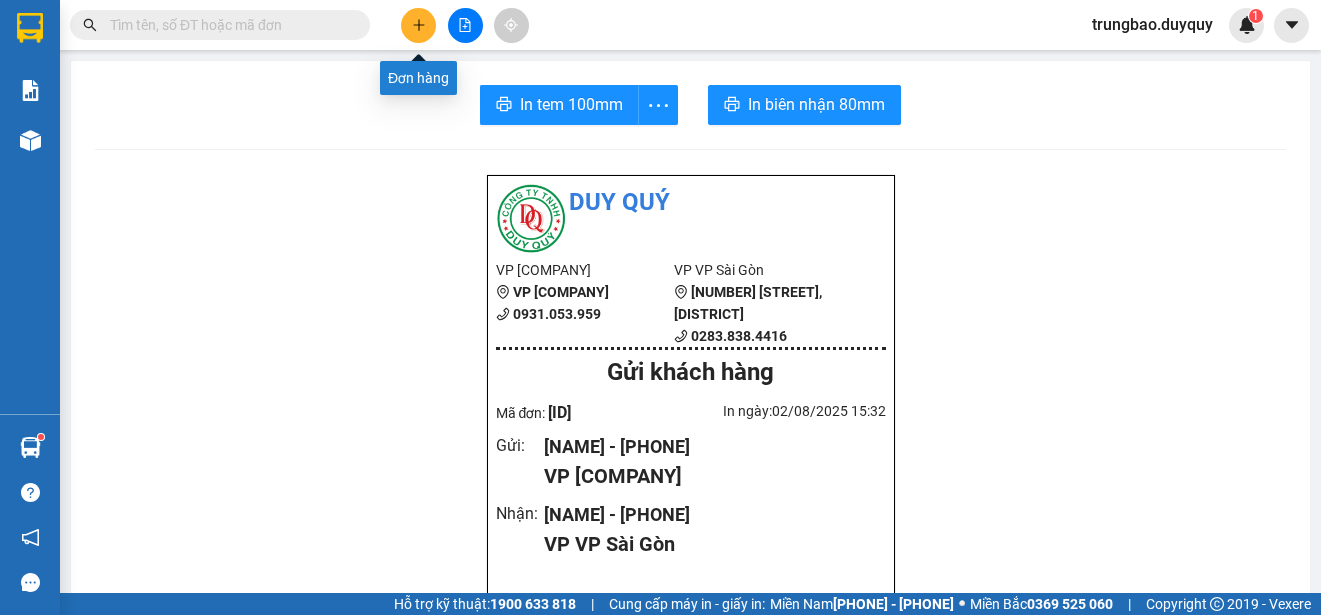 click 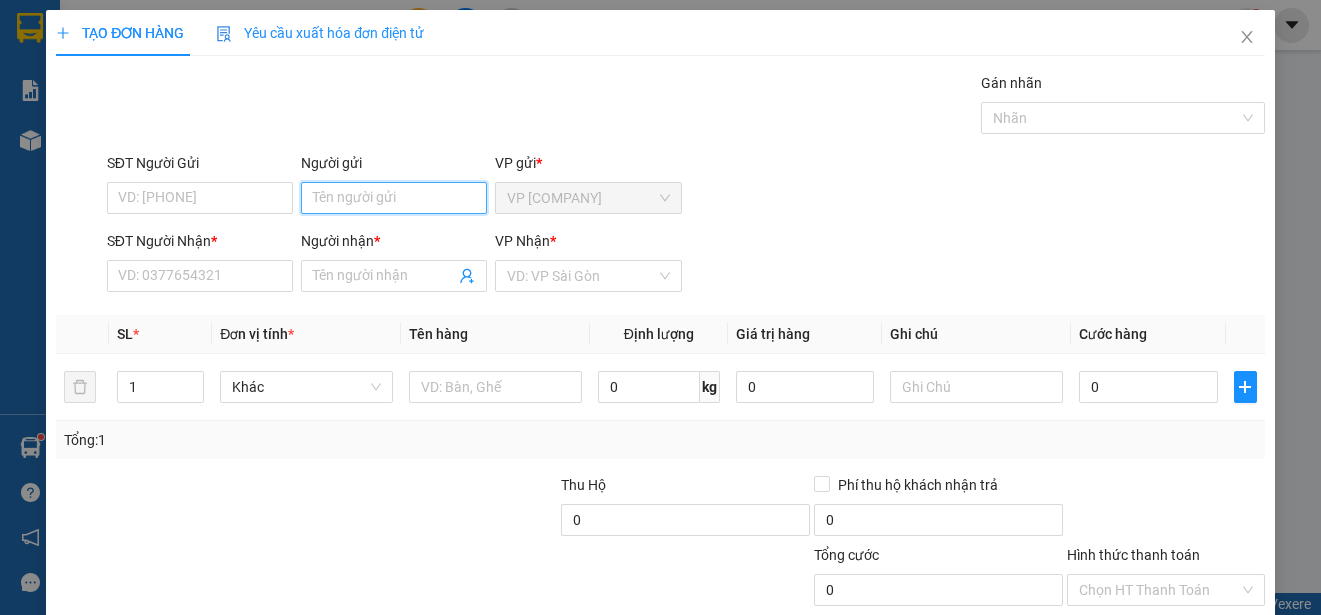 click on "Người gửi" at bounding box center [394, 198] 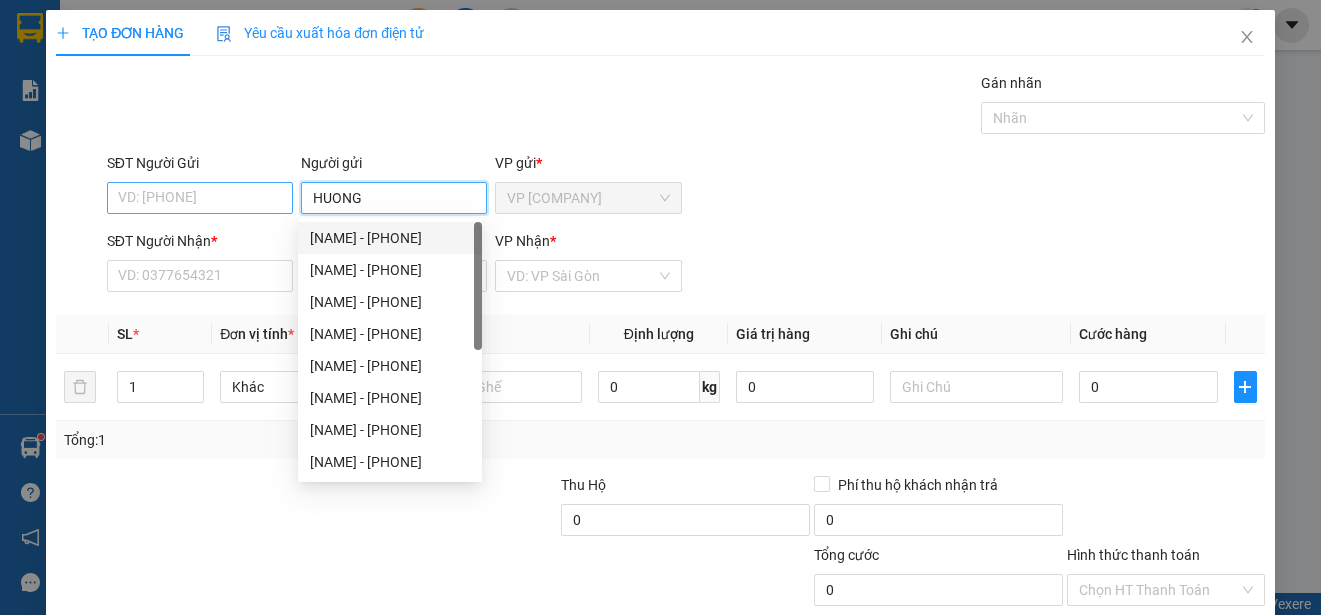 type on "HUONG" 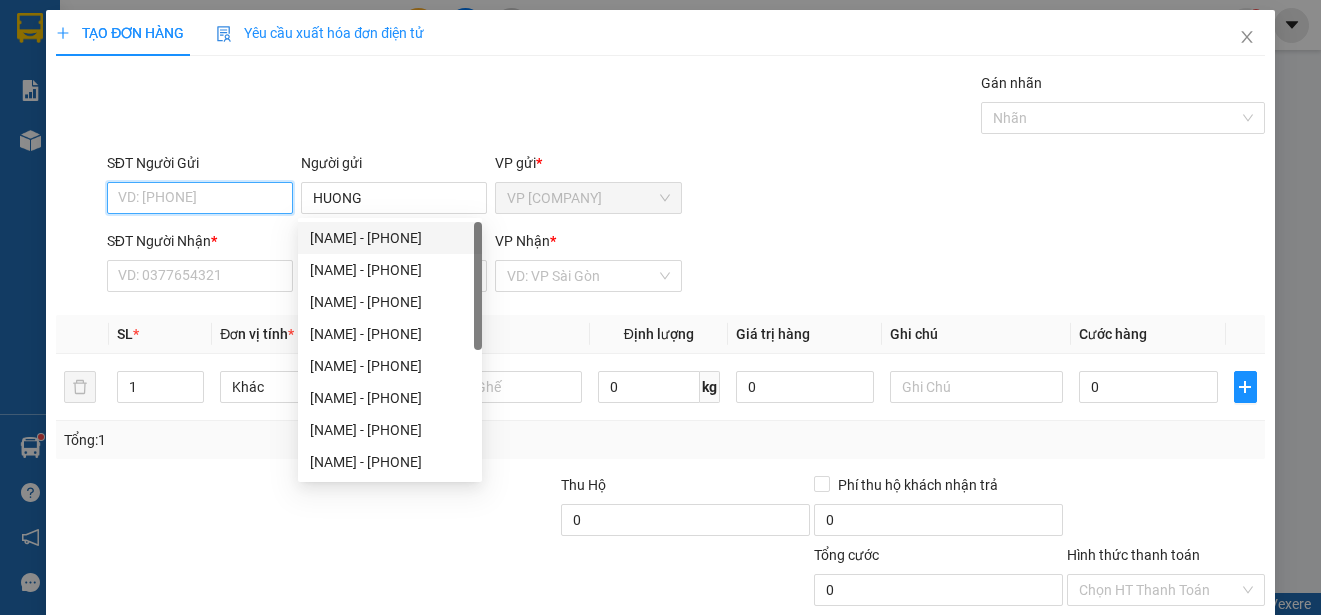 click on "SĐT Người Gửi" at bounding box center [200, 198] 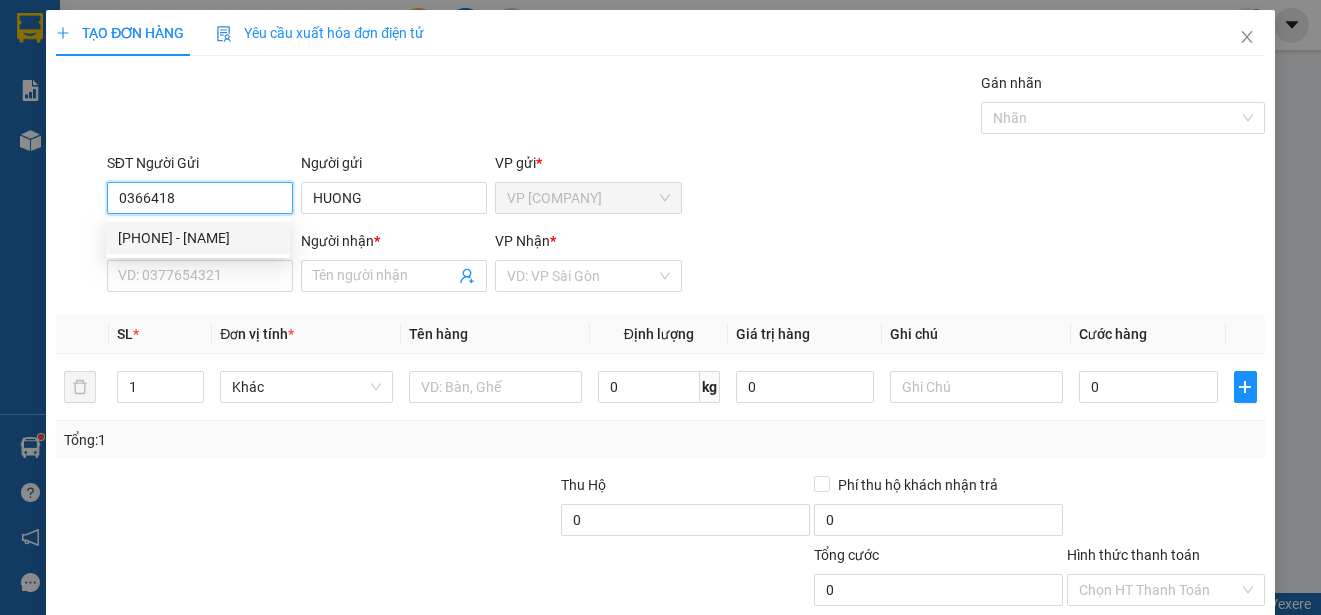 click on "[PHONE] - [NAME]" at bounding box center (198, 238) 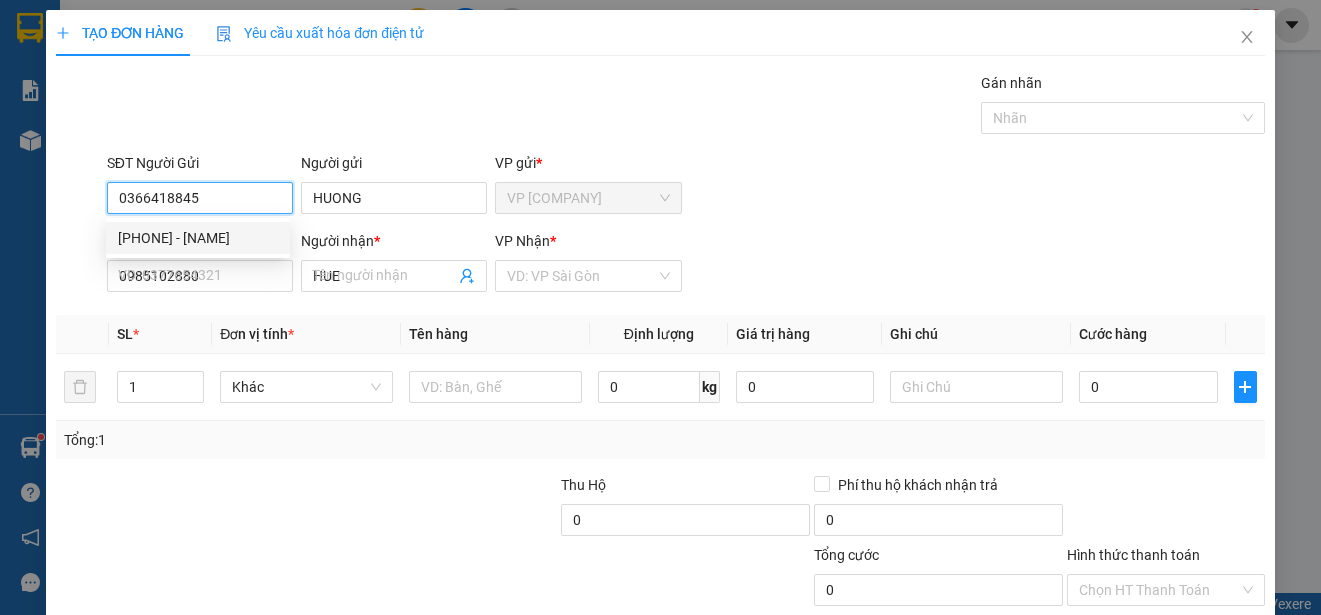 type on "100.000" 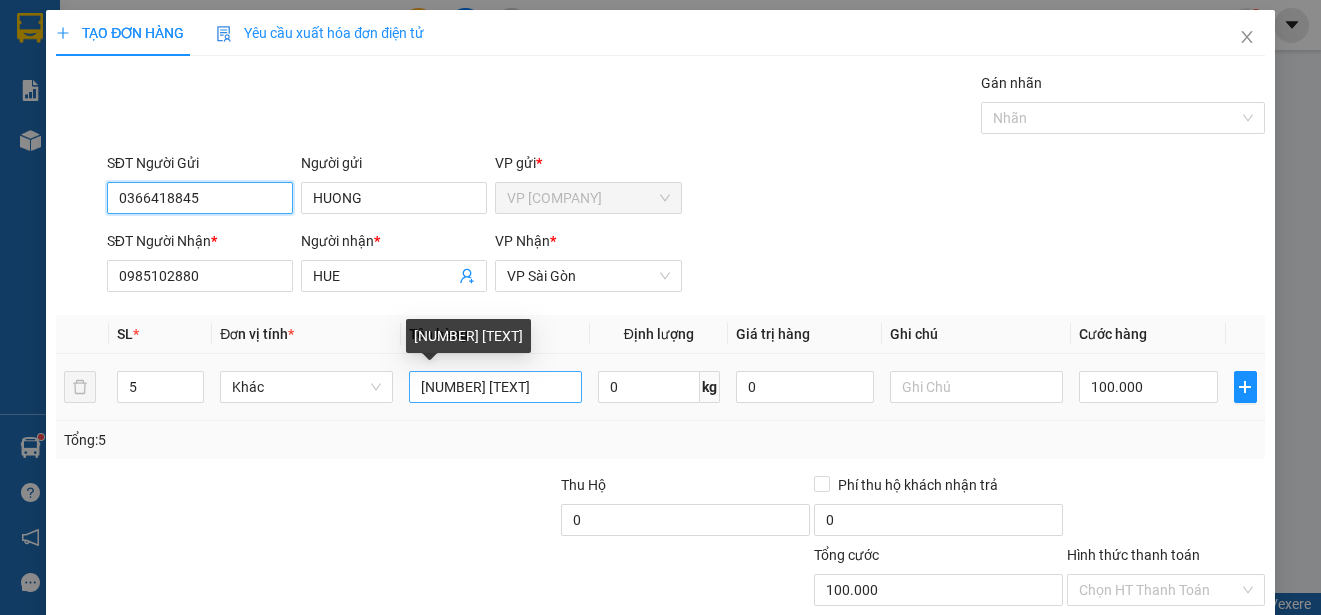 type on "0366418845" 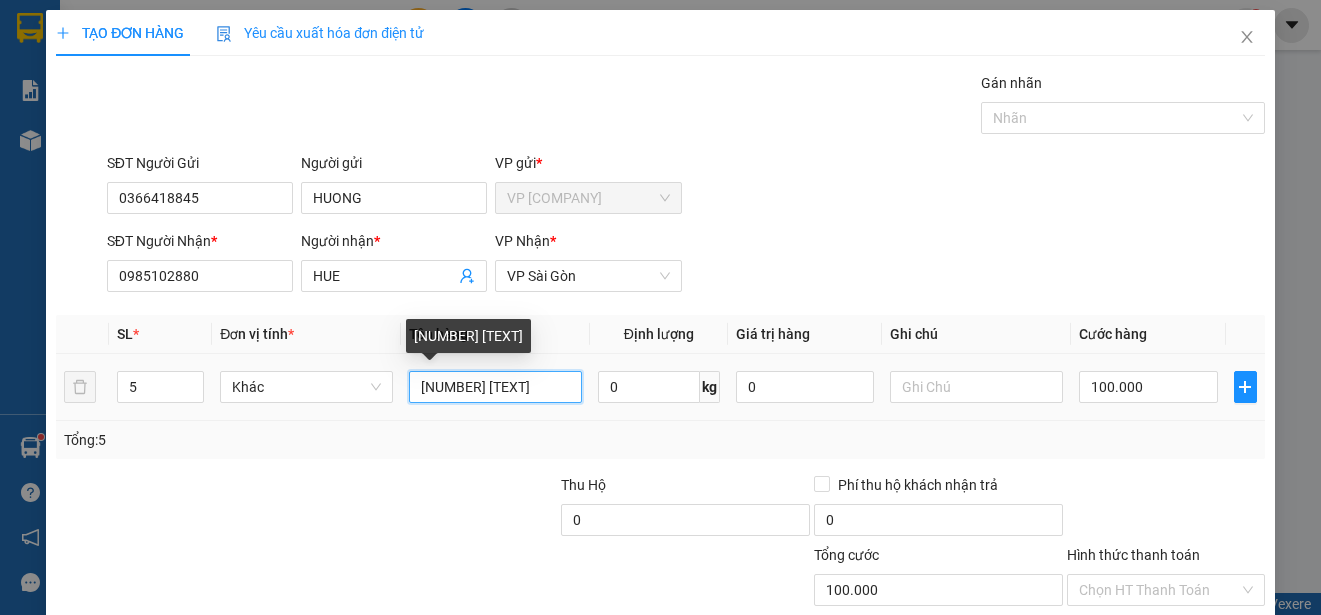click on "[NUMBER] [TEXT]" at bounding box center [495, 387] 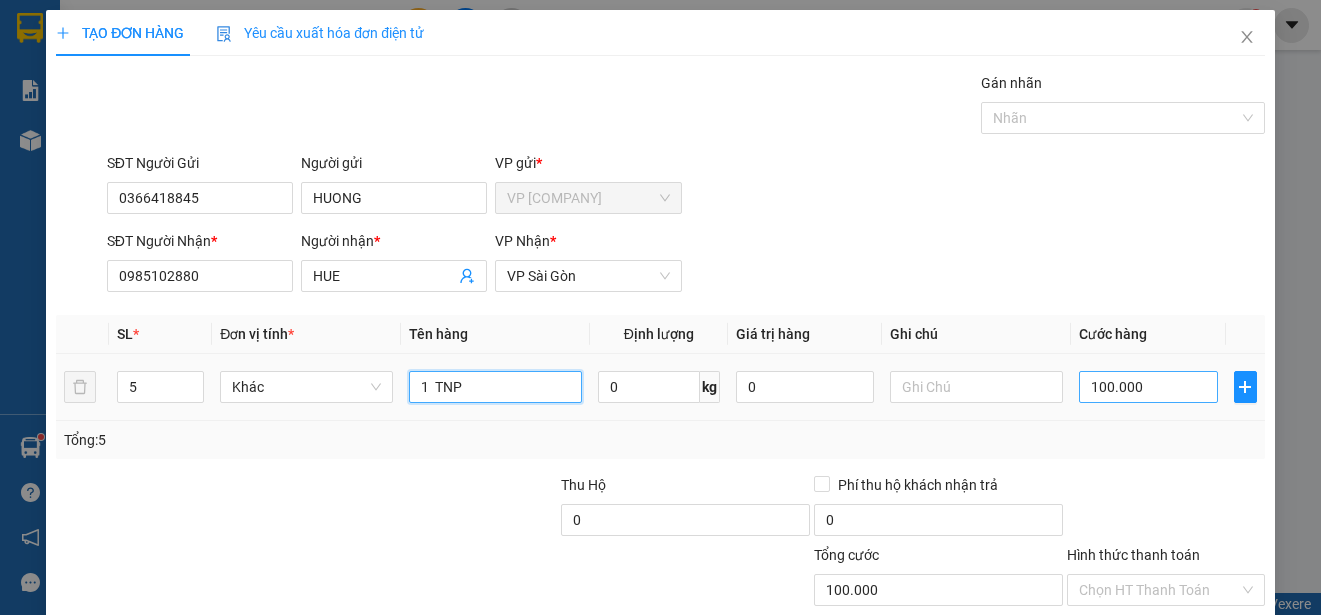 type on "1  TNP" 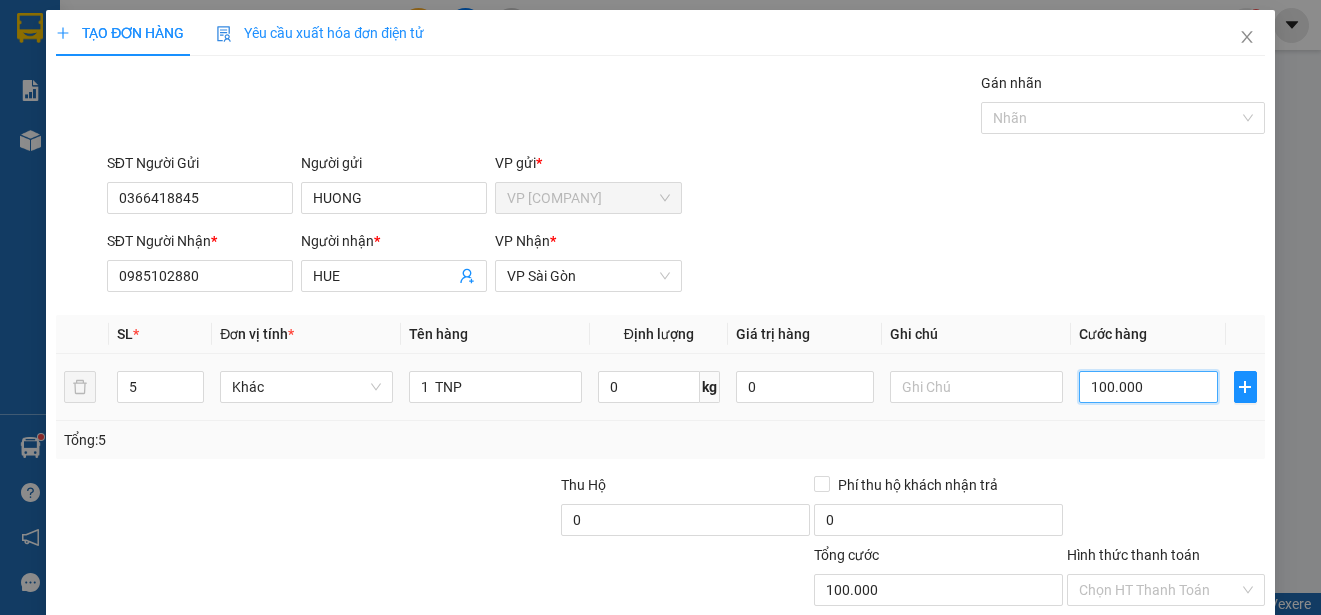 click on "100.000" at bounding box center (1148, 387) 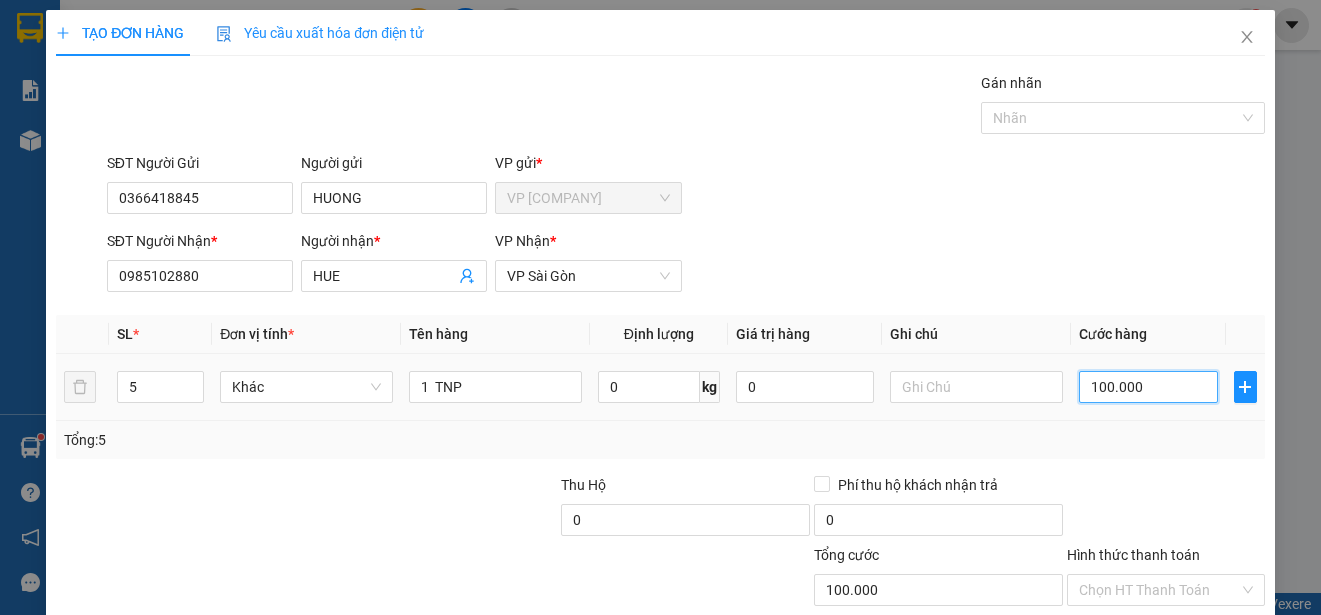 type on "0" 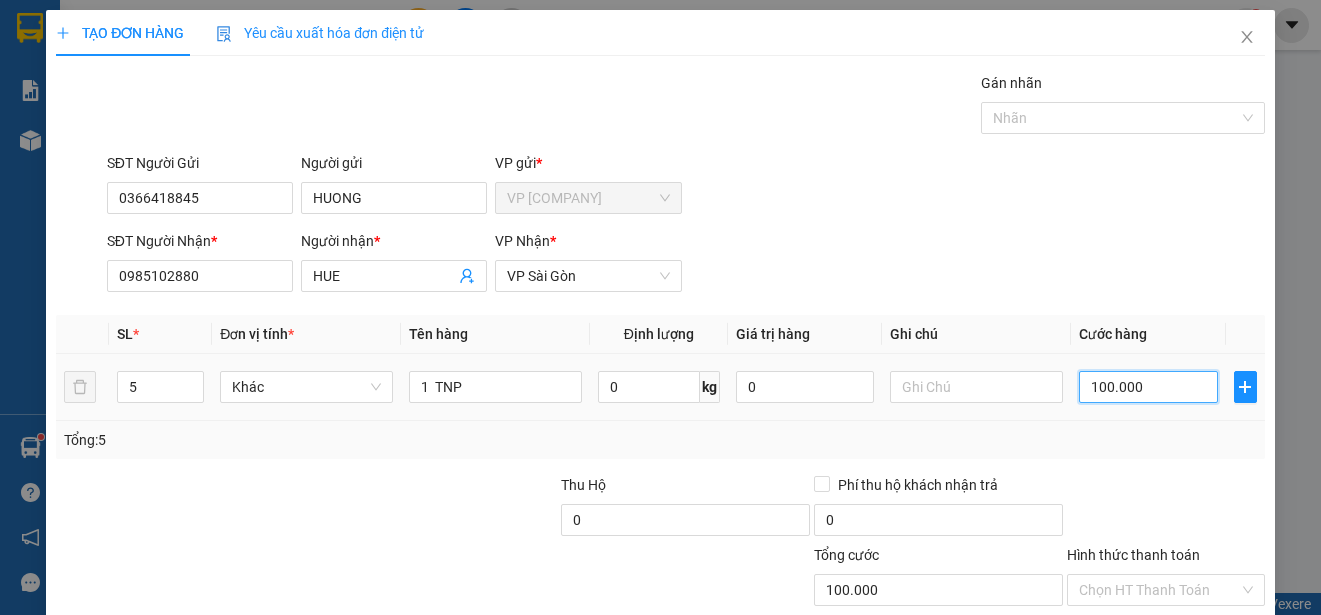 type on "0" 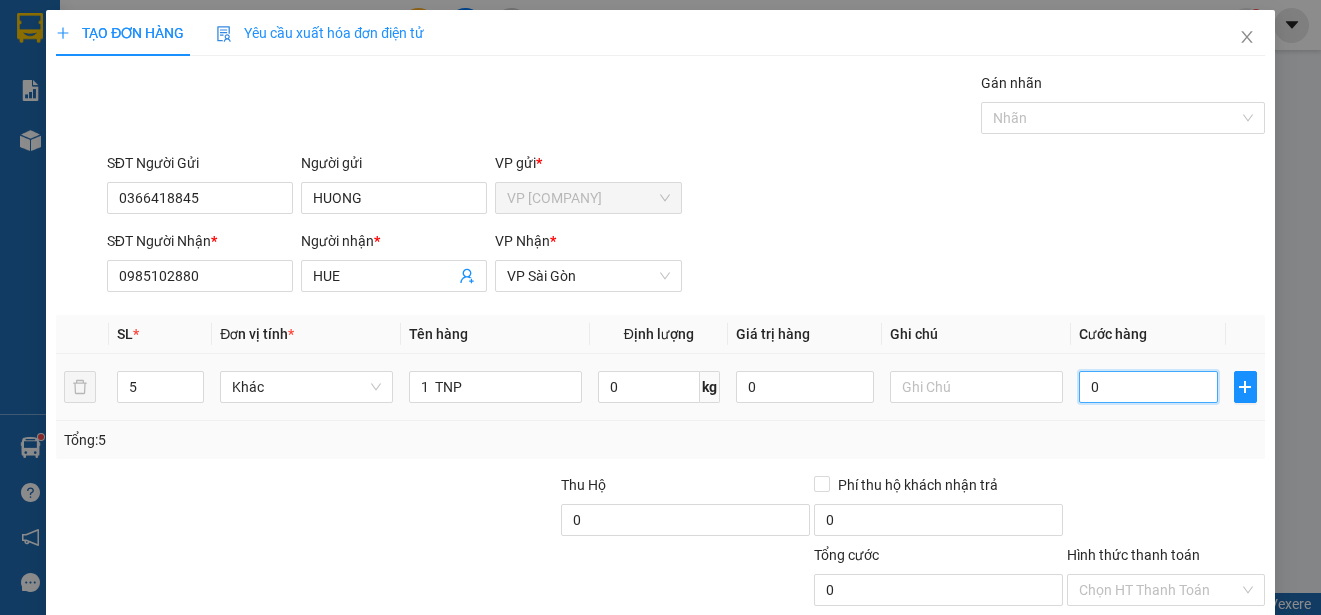 click on "0" at bounding box center [1148, 387] 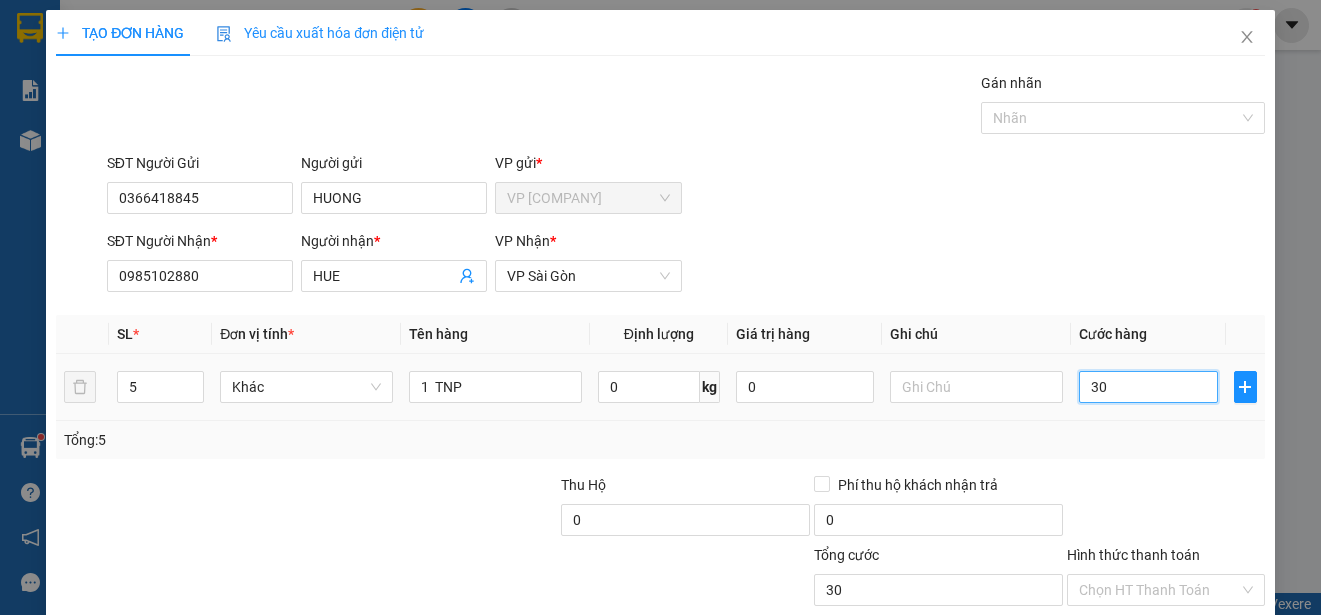 type on "300" 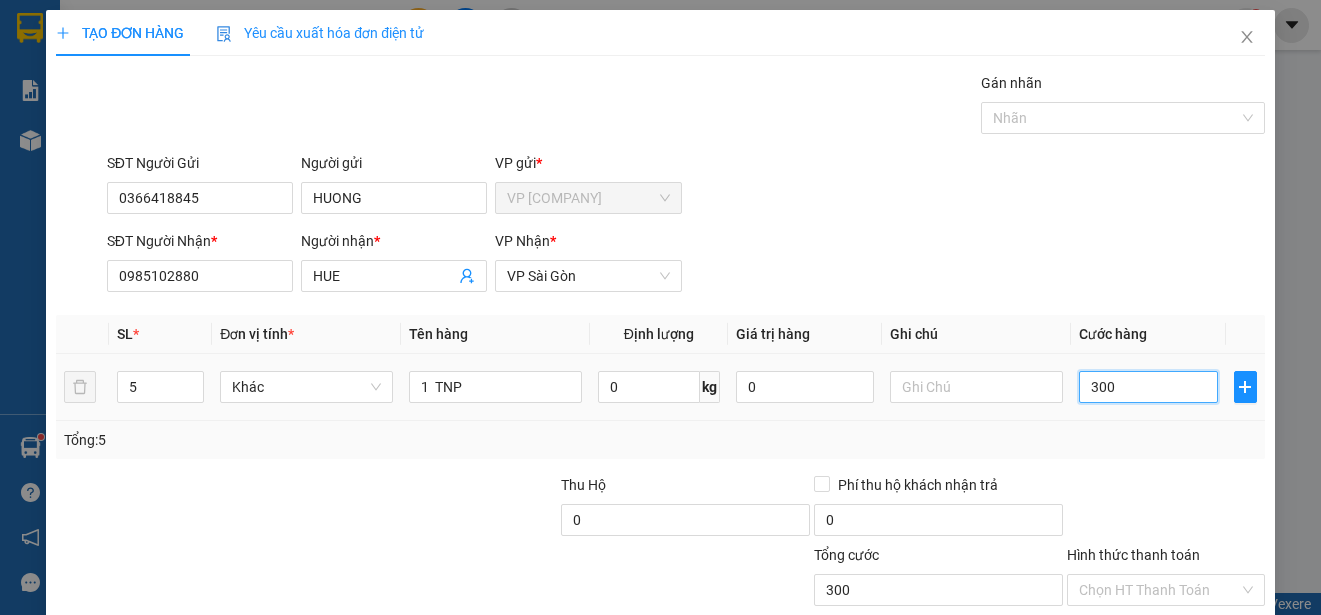 type on "3.000" 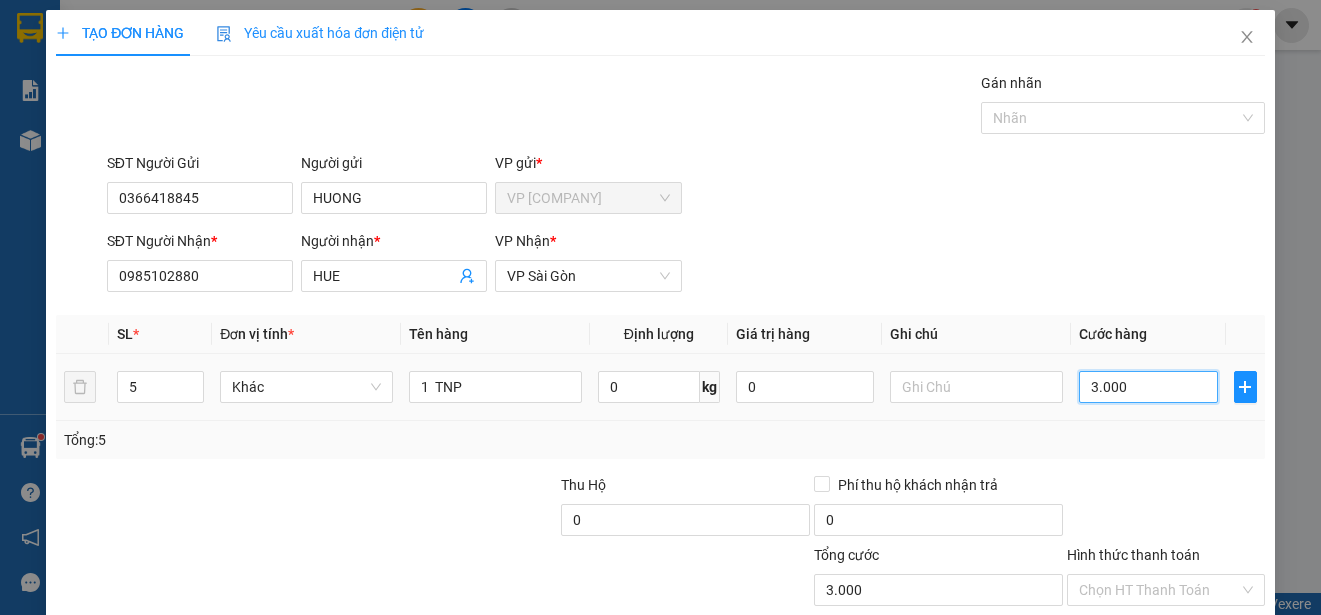 type on "30.000" 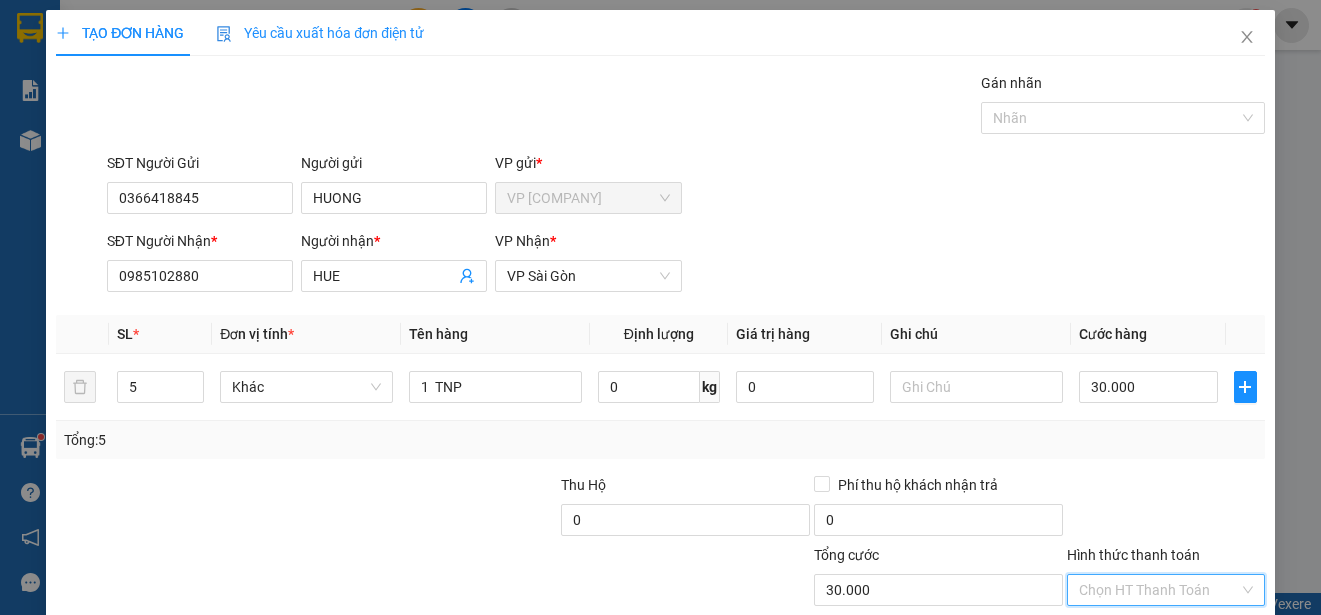 click on "Hình thức thanh toán" at bounding box center (1159, 590) 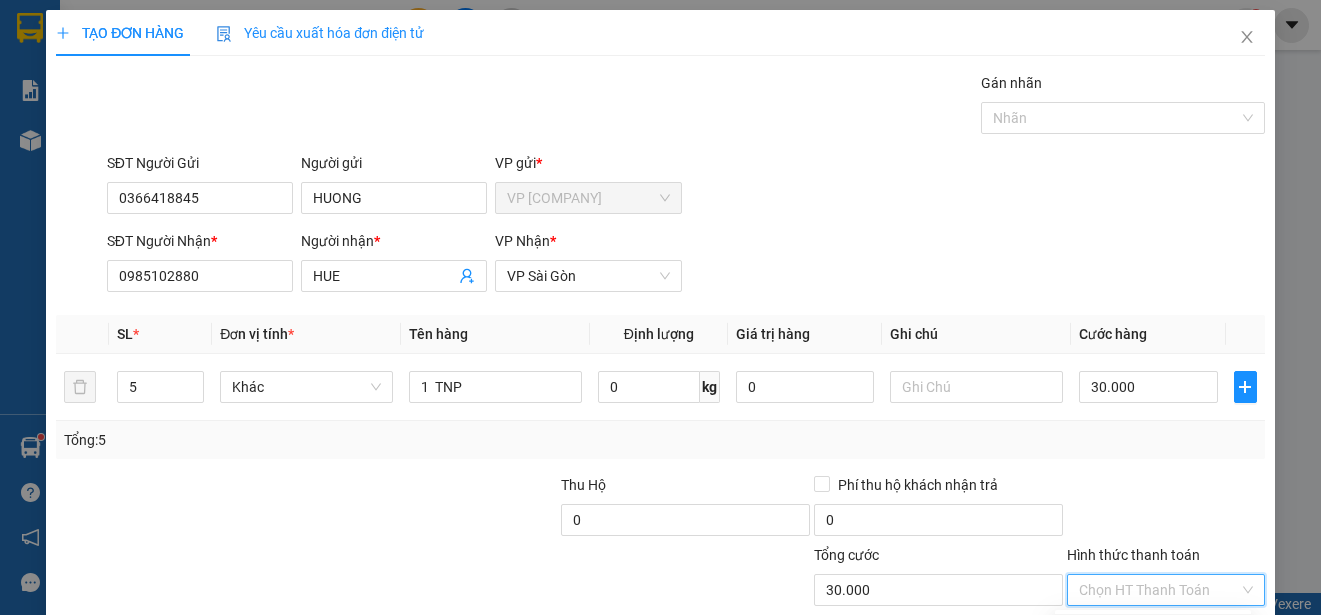 click on "Tại văn phòng" at bounding box center [1153, 630] 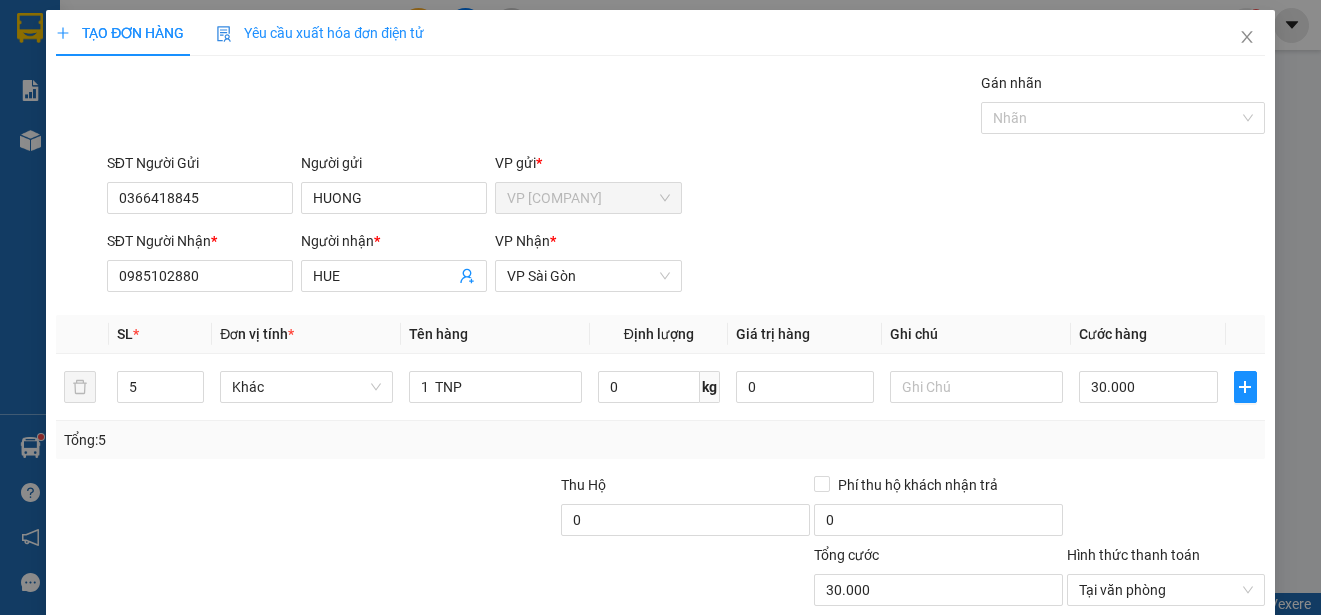 click on "Lưu và In" at bounding box center (1202, 685) 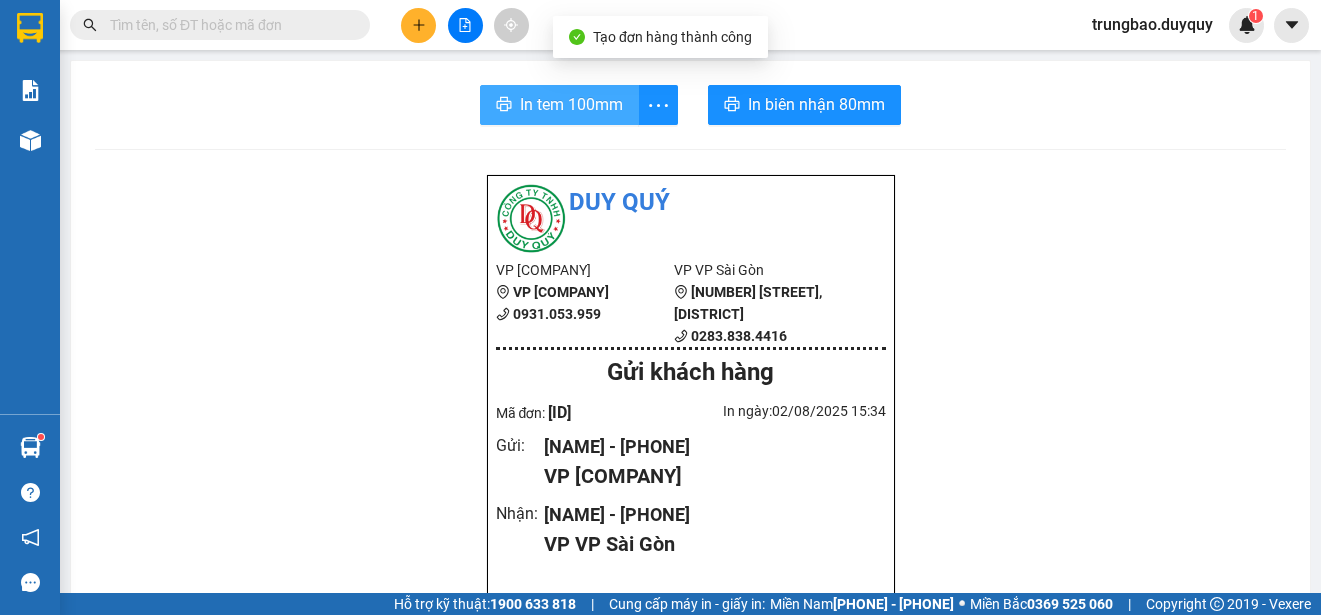 click on "In tem 100mm" at bounding box center (571, 104) 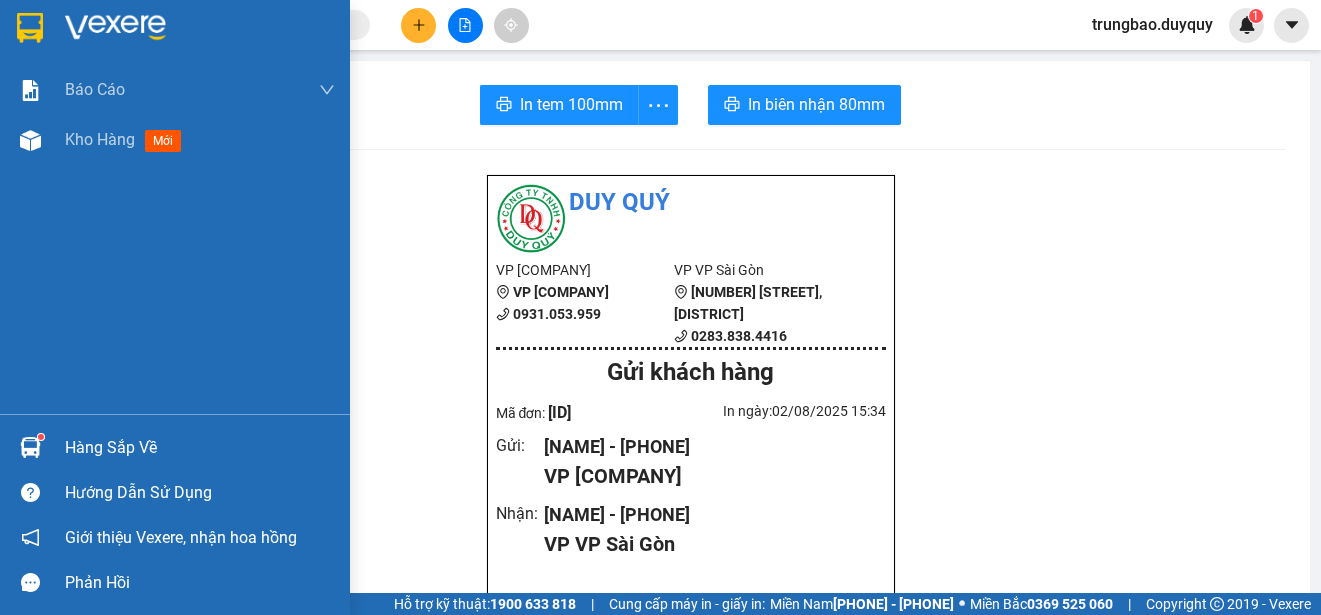 click at bounding box center (30, 28) 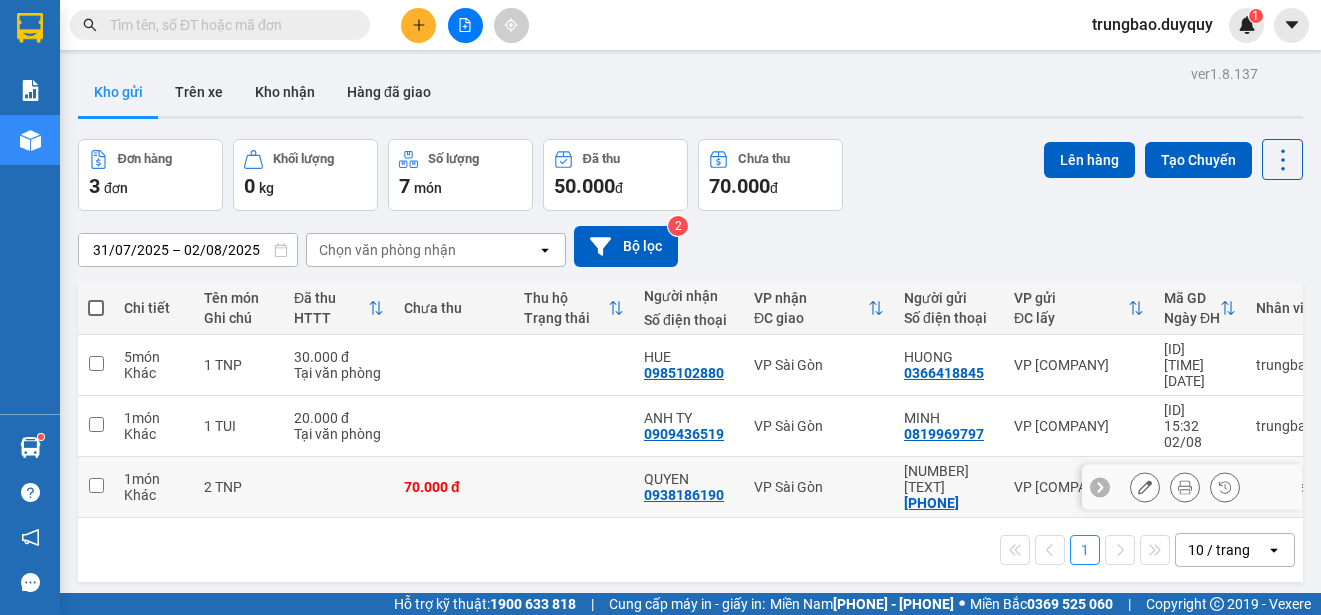 click at bounding box center (96, 485) 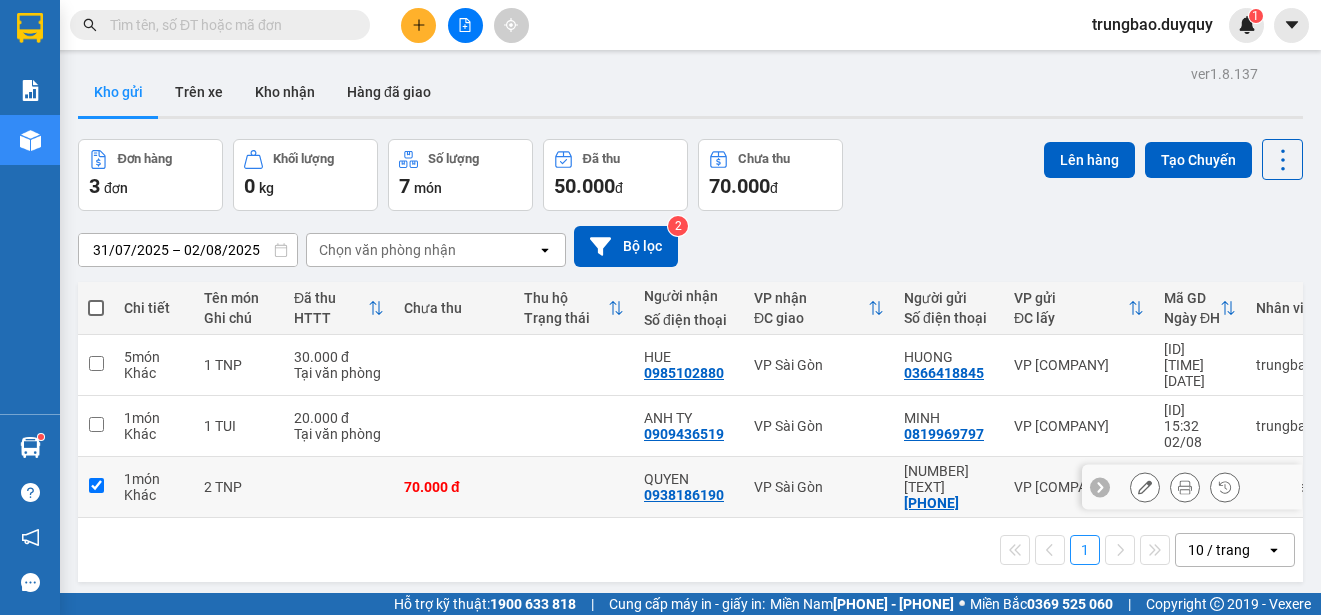 checkbox on "true" 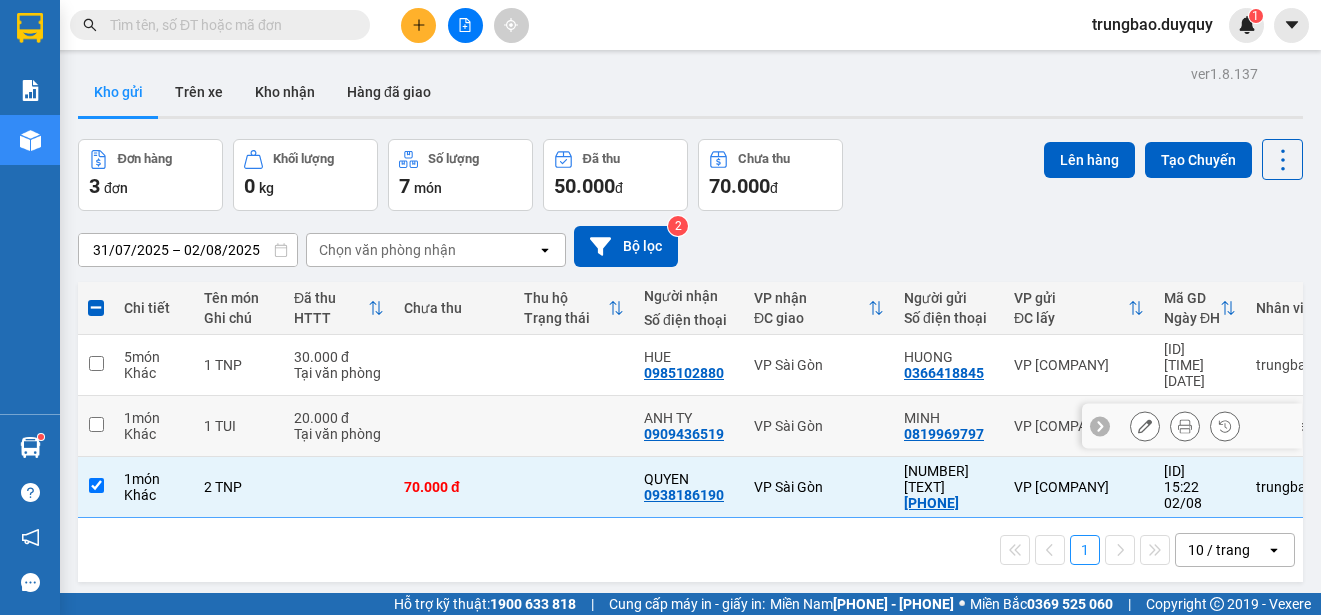 click at bounding box center (96, 424) 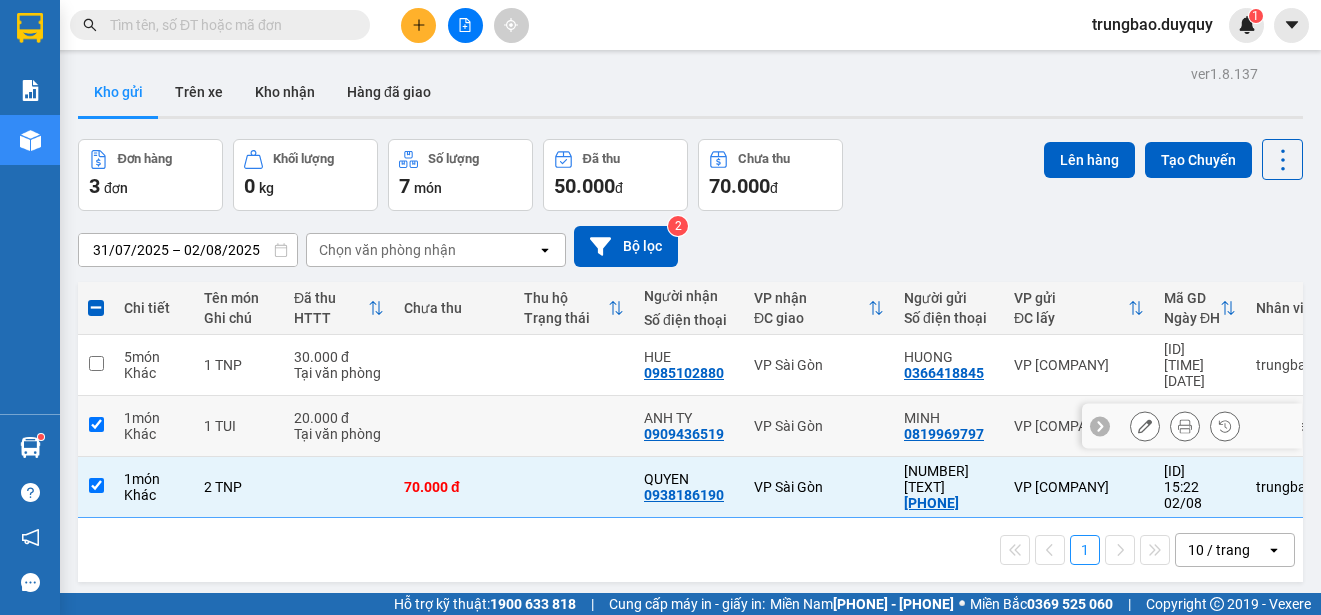 checkbox on "true" 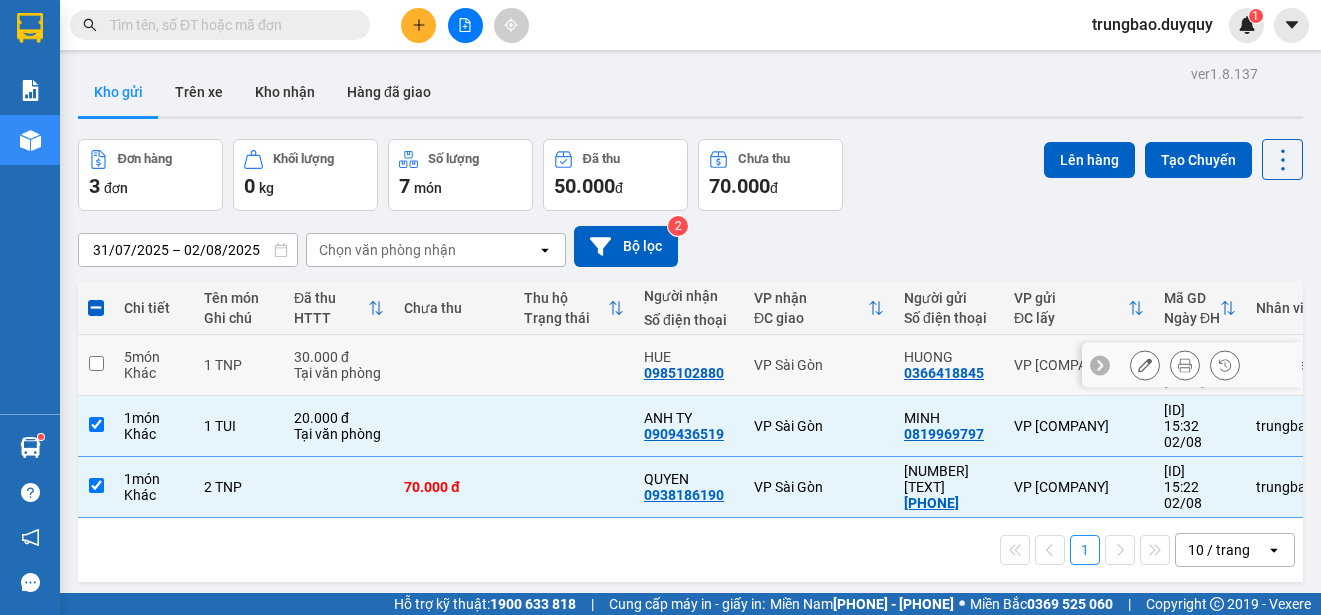 click at bounding box center (96, 363) 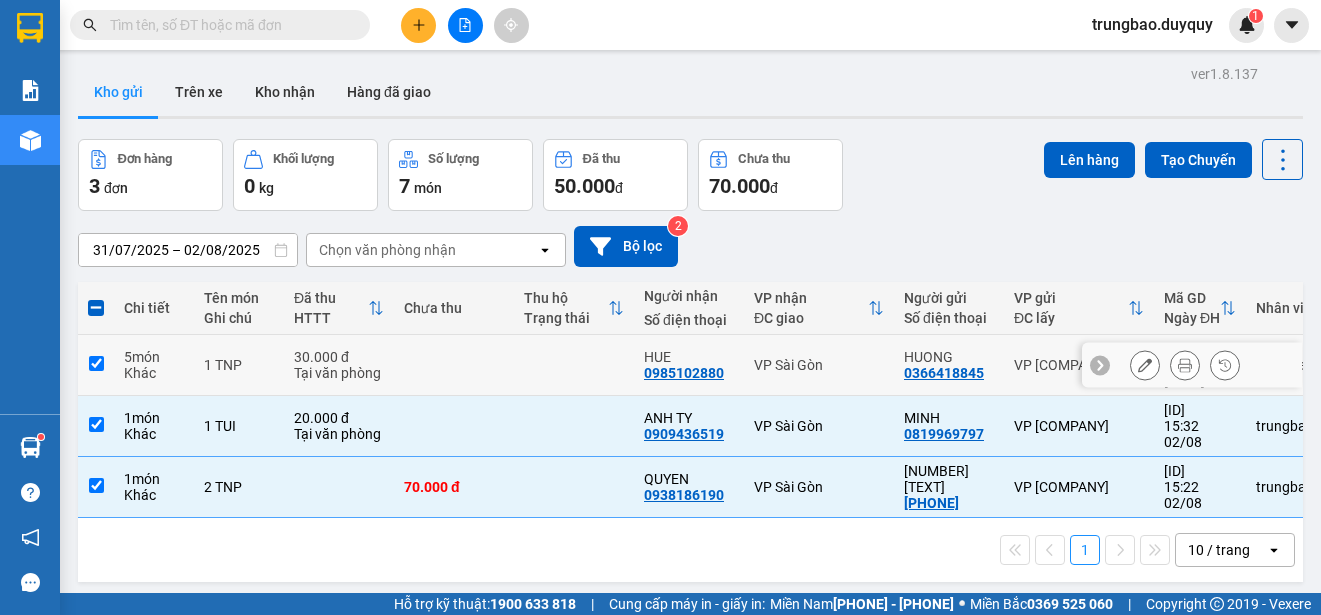 checkbox on "true" 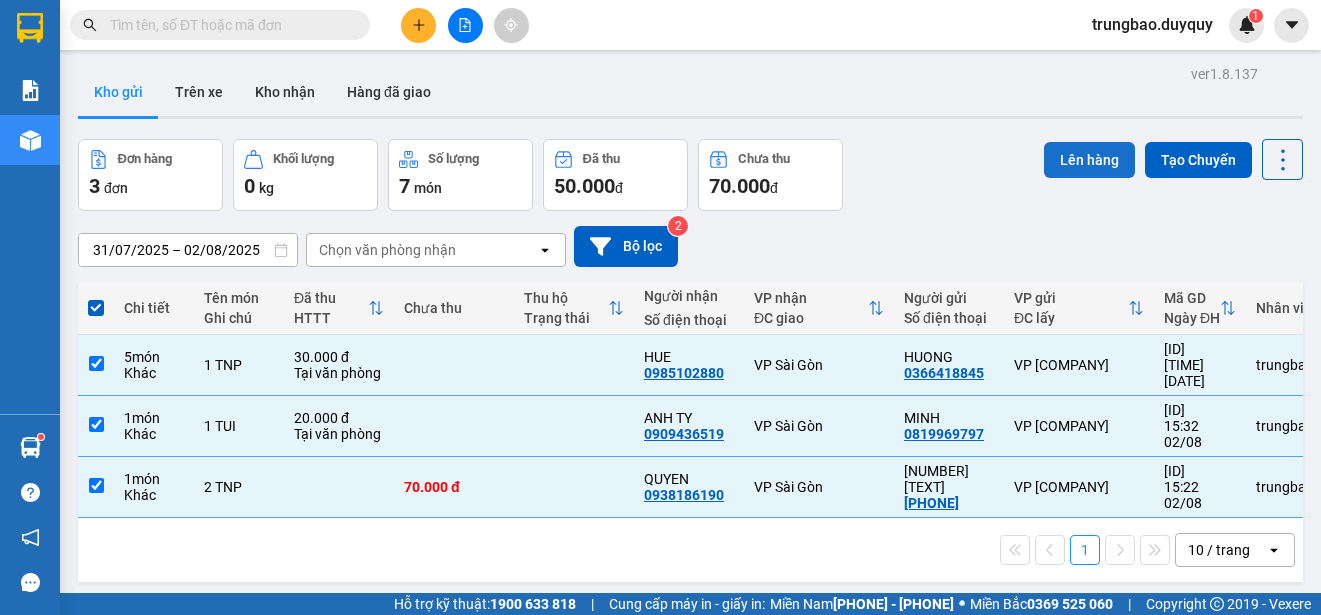 click on "Lên hàng" at bounding box center (1089, 160) 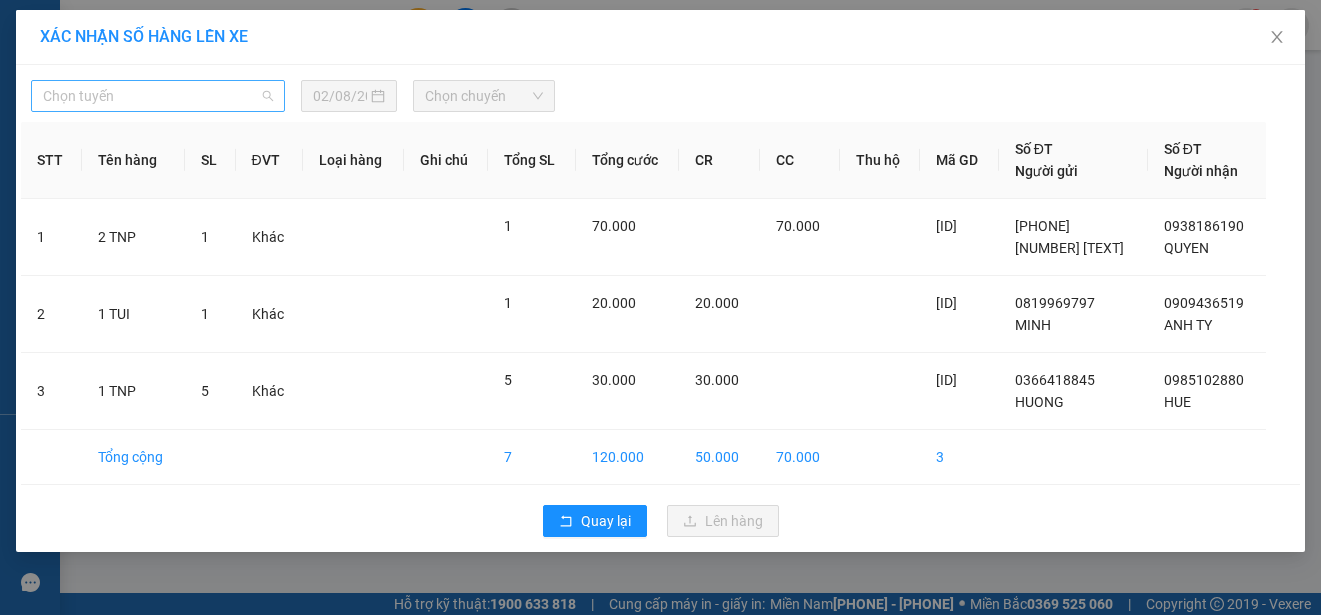 click on "Chọn tuyến" at bounding box center (158, 96) 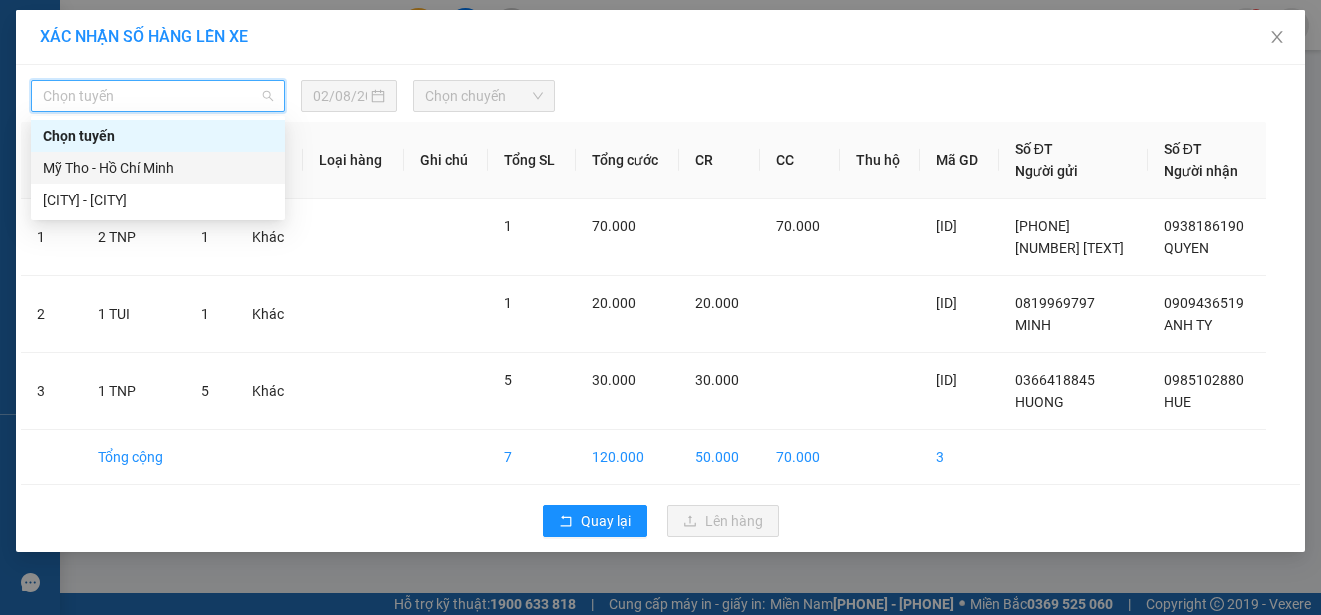 click on "Mỹ Tho - Hồ Chí Minh" at bounding box center (158, 168) 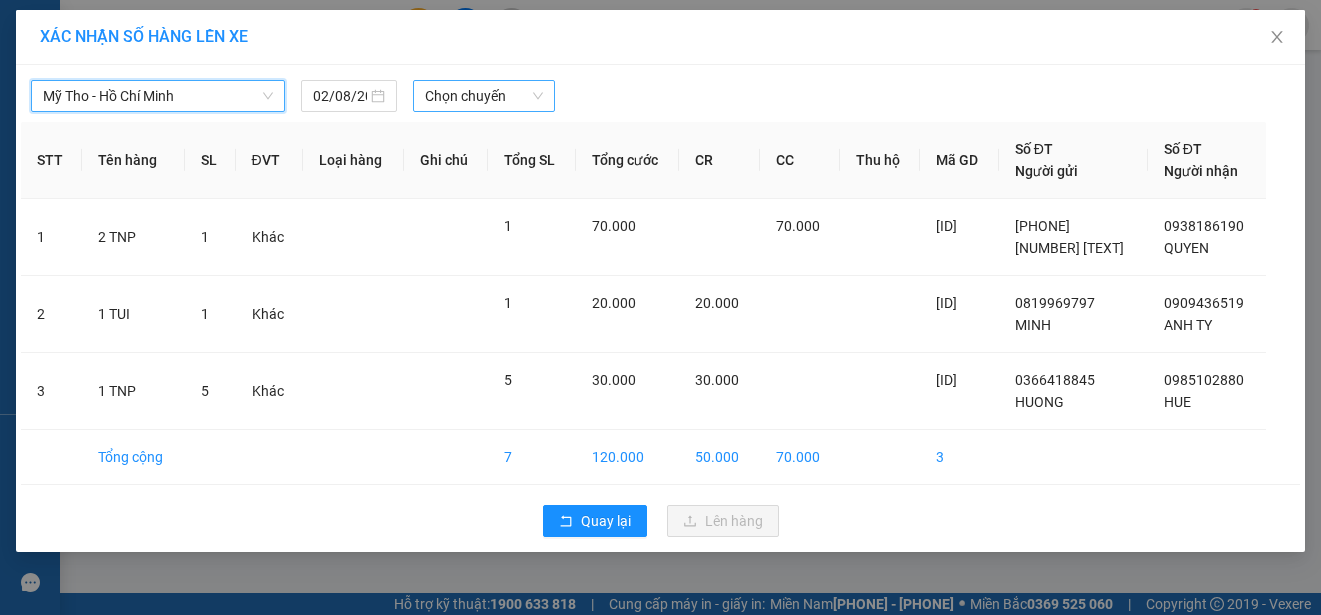 click on "Chọn chuyến" at bounding box center (483, 96) 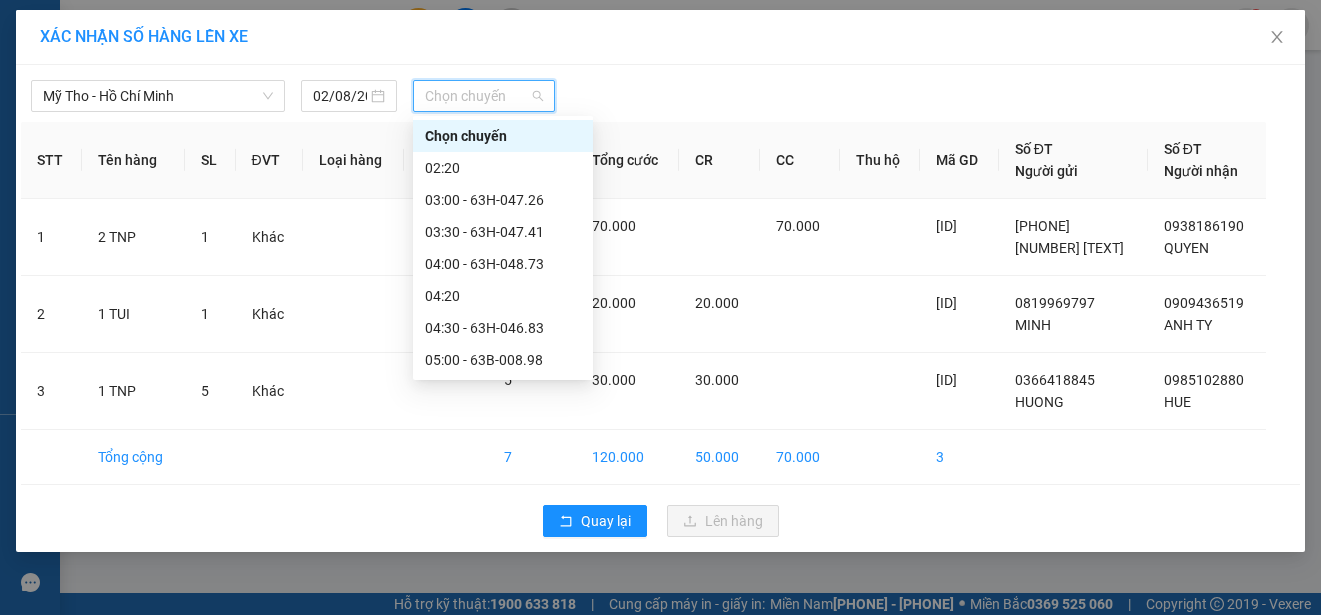 click on "[TIME] - [ID]" at bounding box center (503, 1064) 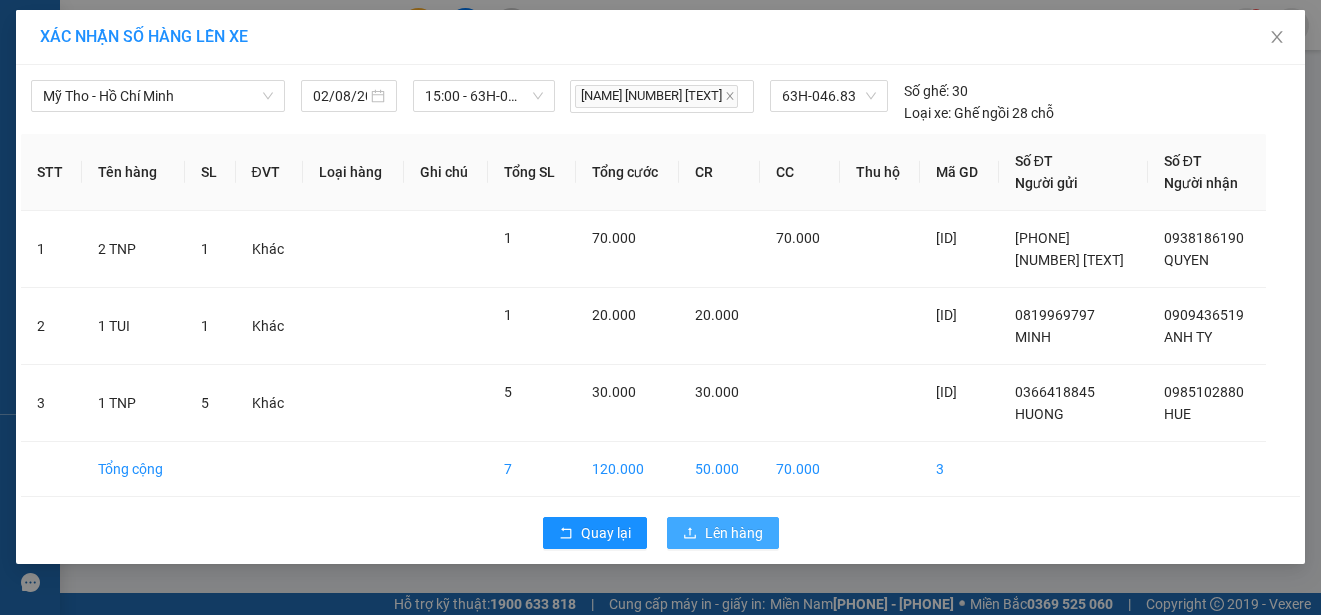 click on "Lên hàng" at bounding box center (723, 533) 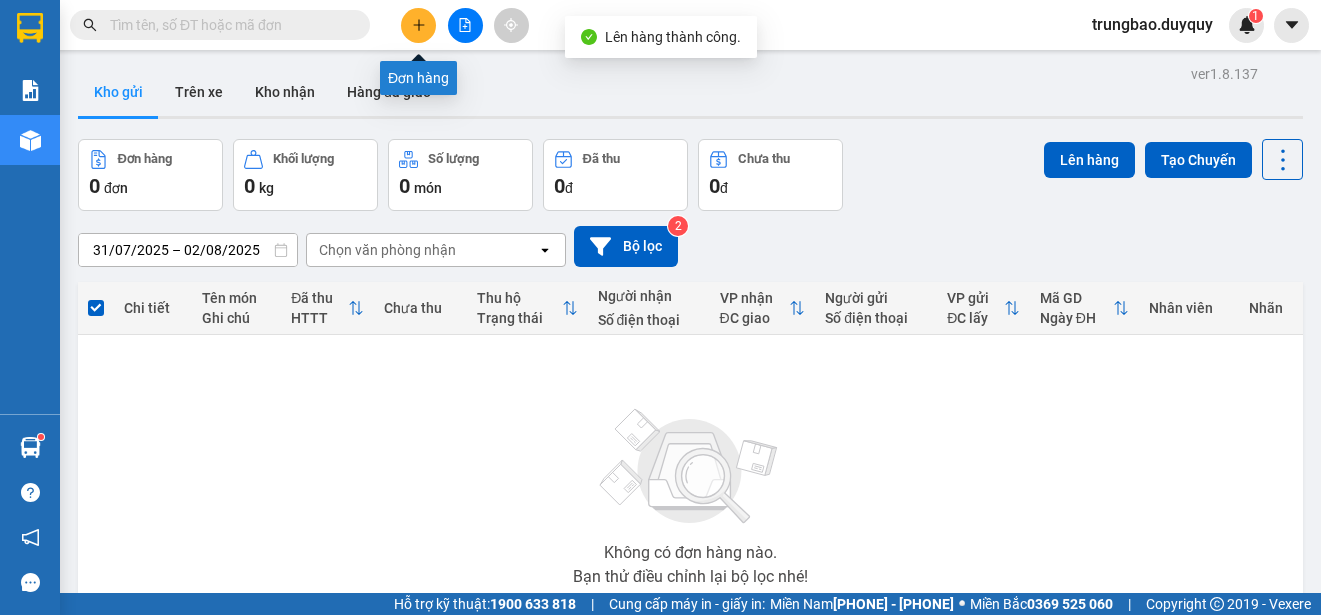 drag, startPoint x: 420, startPoint y: 29, endPoint x: 418, endPoint y: 43, distance: 14.142136 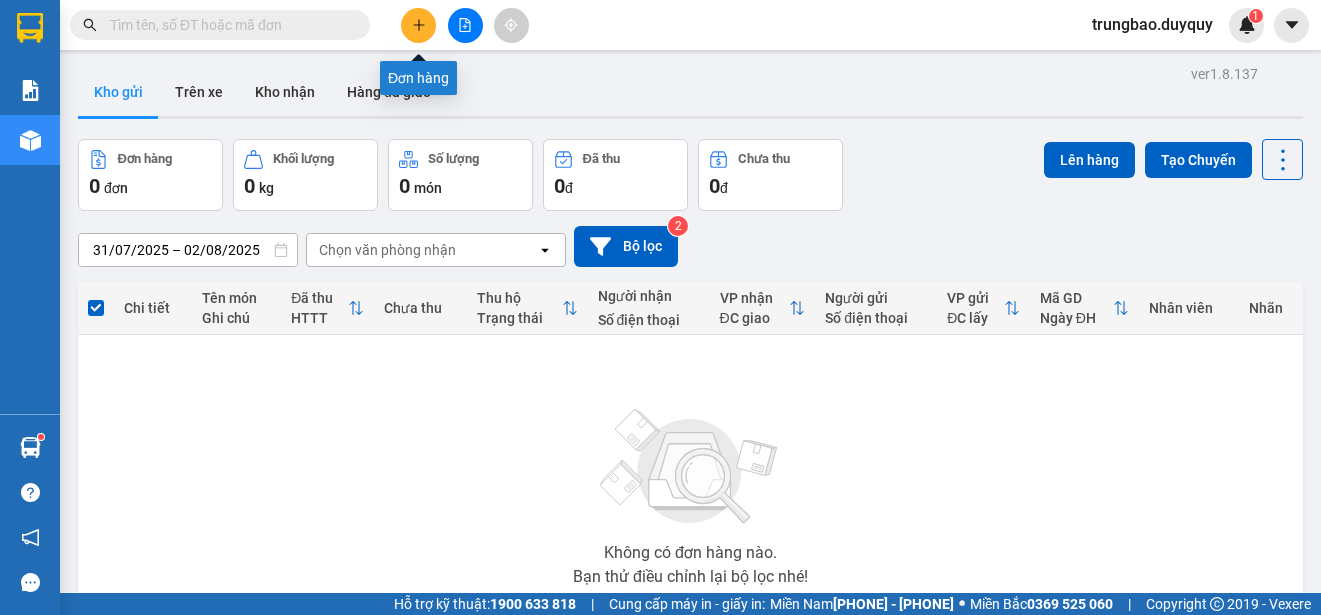 click at bounding box center (418, 25) 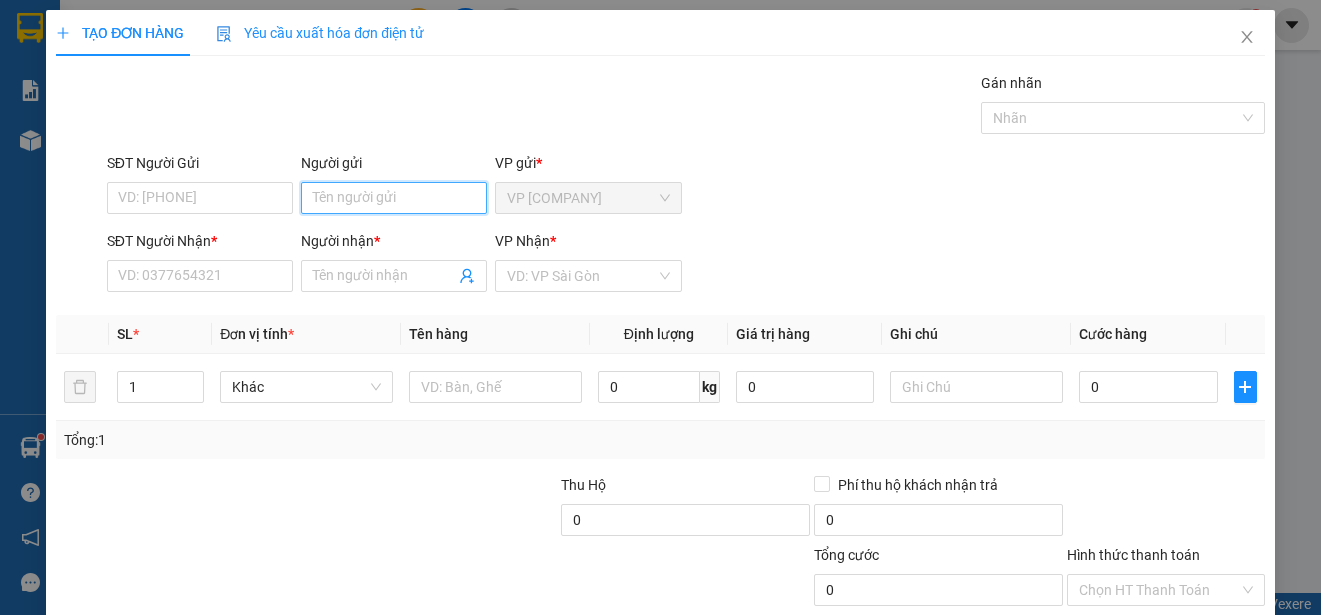 click on "Người gửi" at bounding box center (394, 198) 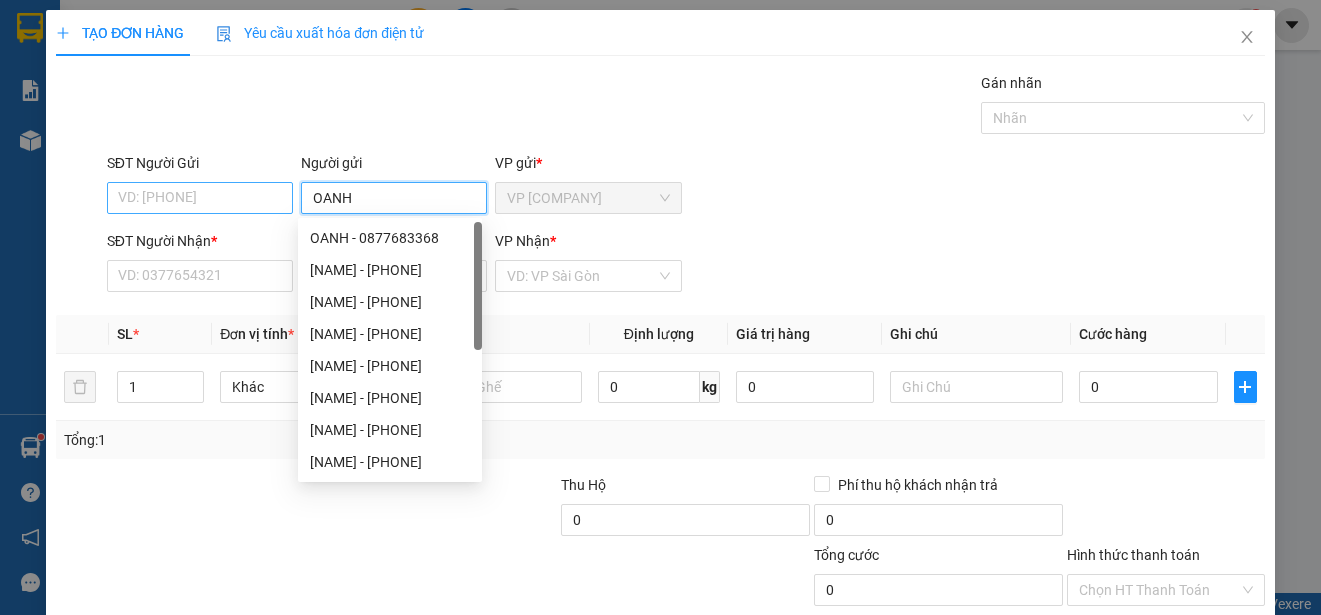 type on "OANH" 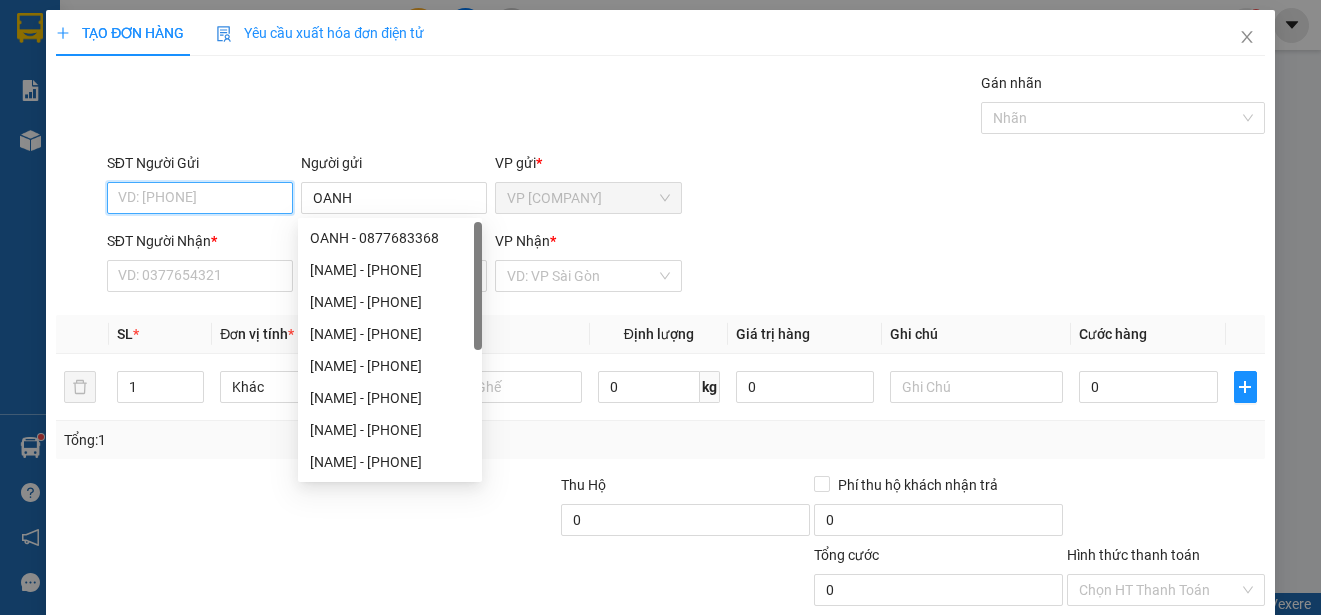 click on "SĐT Người Gửi" at bounding box center [200, 198] 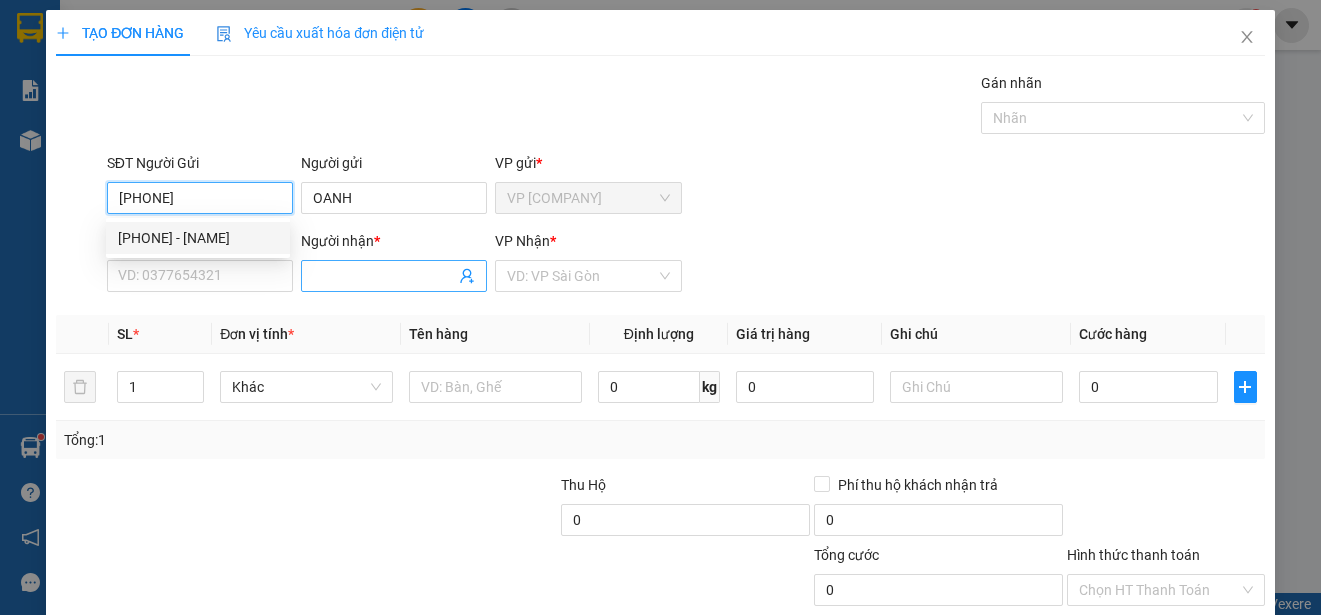 type on "[PHONE]" 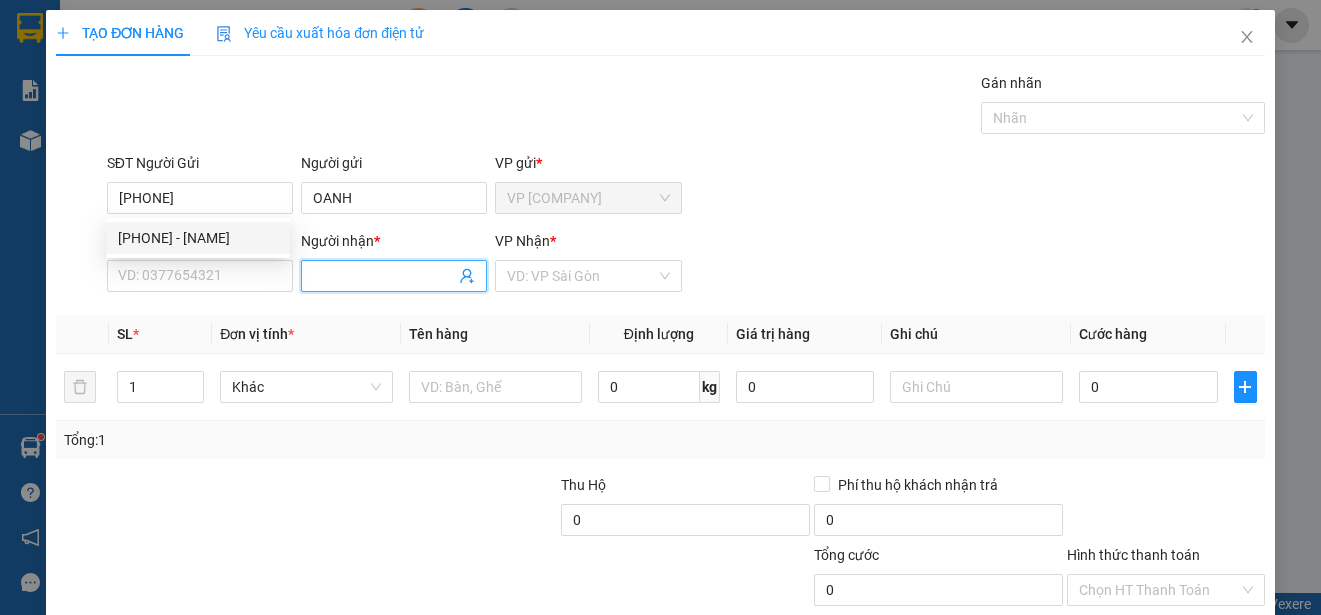 click on "Người nhận  *" at bounding box center (384, 276) 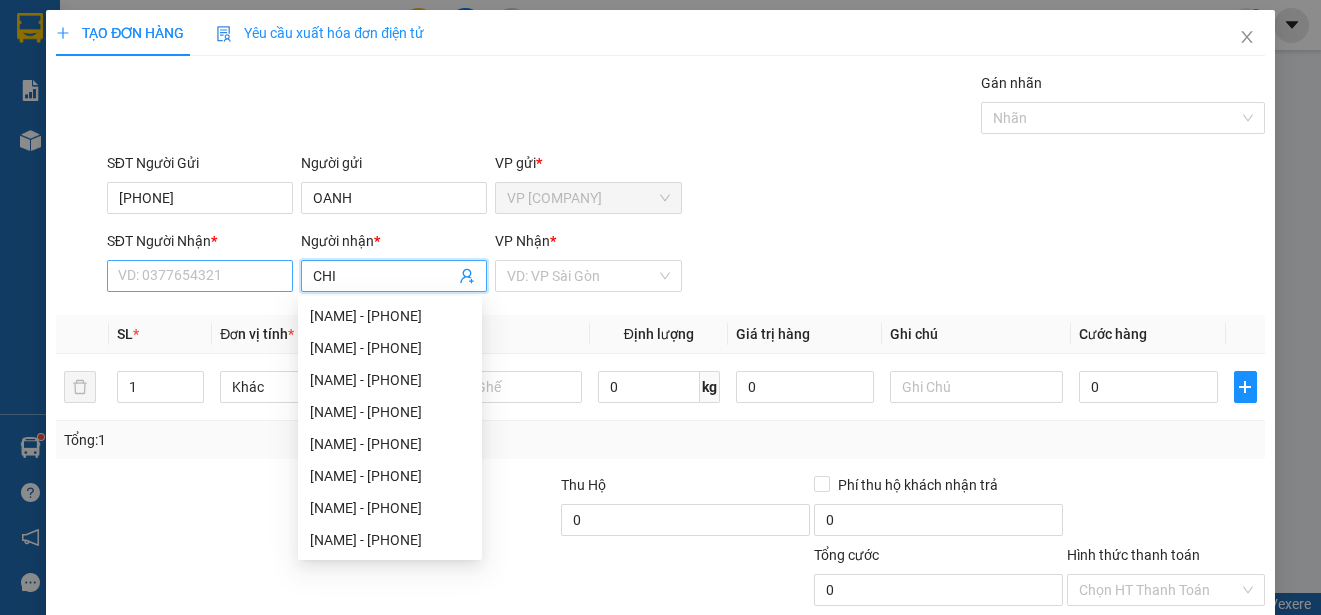 type on "CHI" 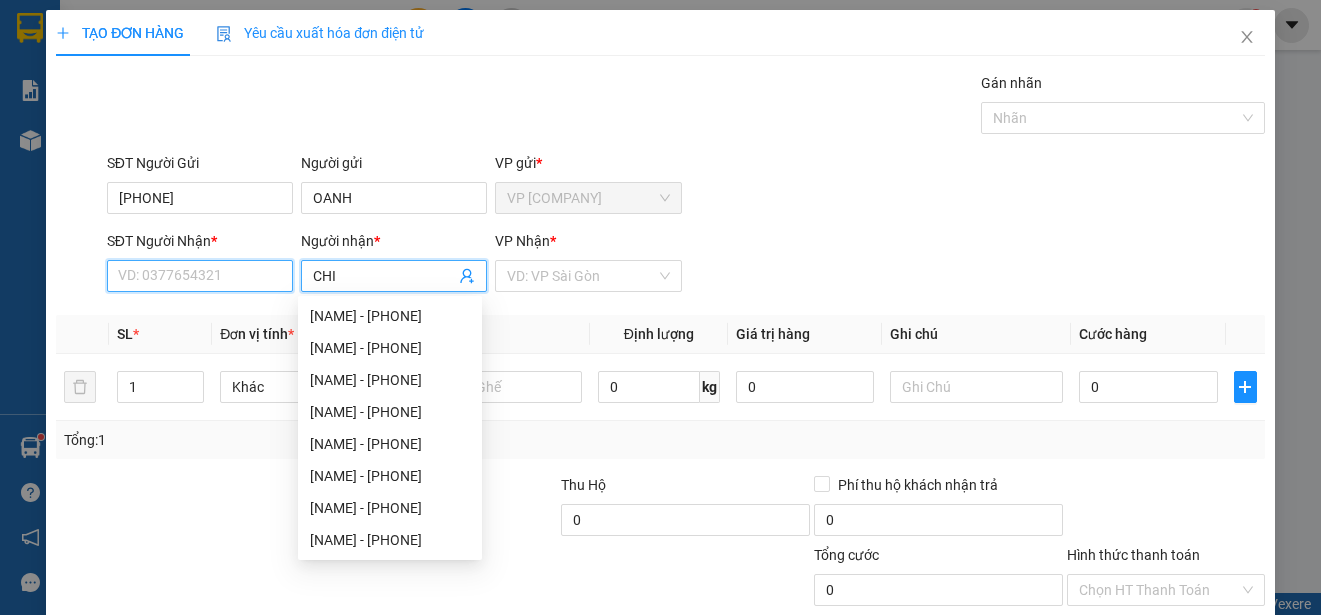 click on "SĐT Người Nhận  *" at bounding box center (200, 276) 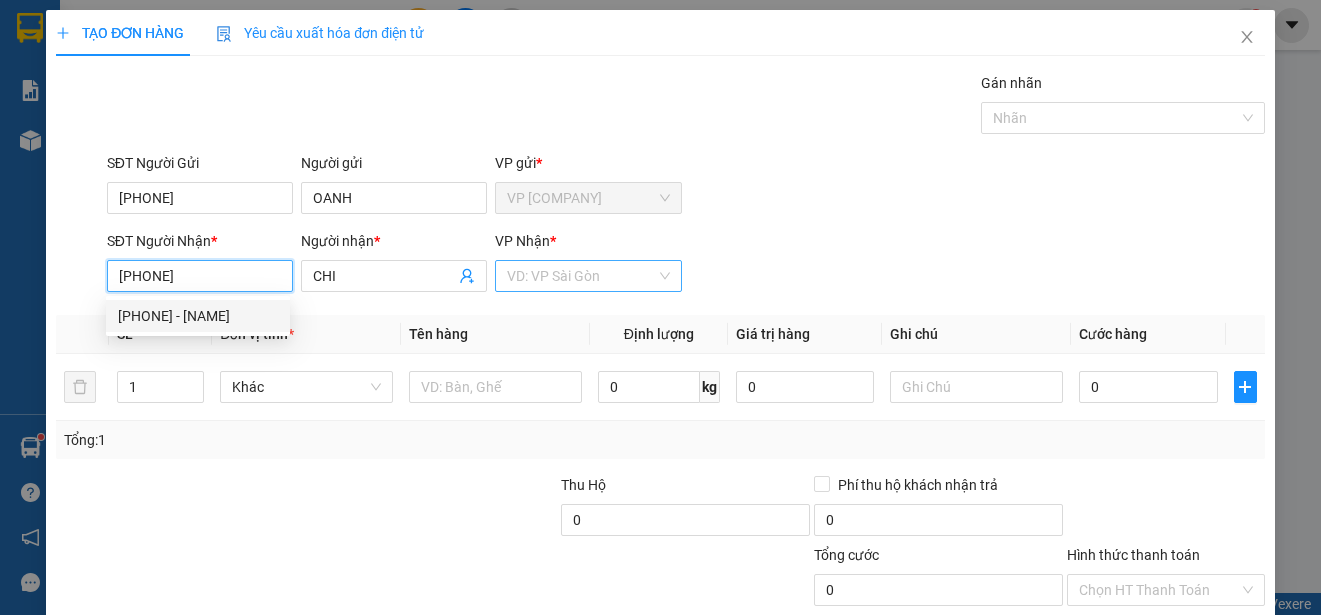 type on "[PHONE]" 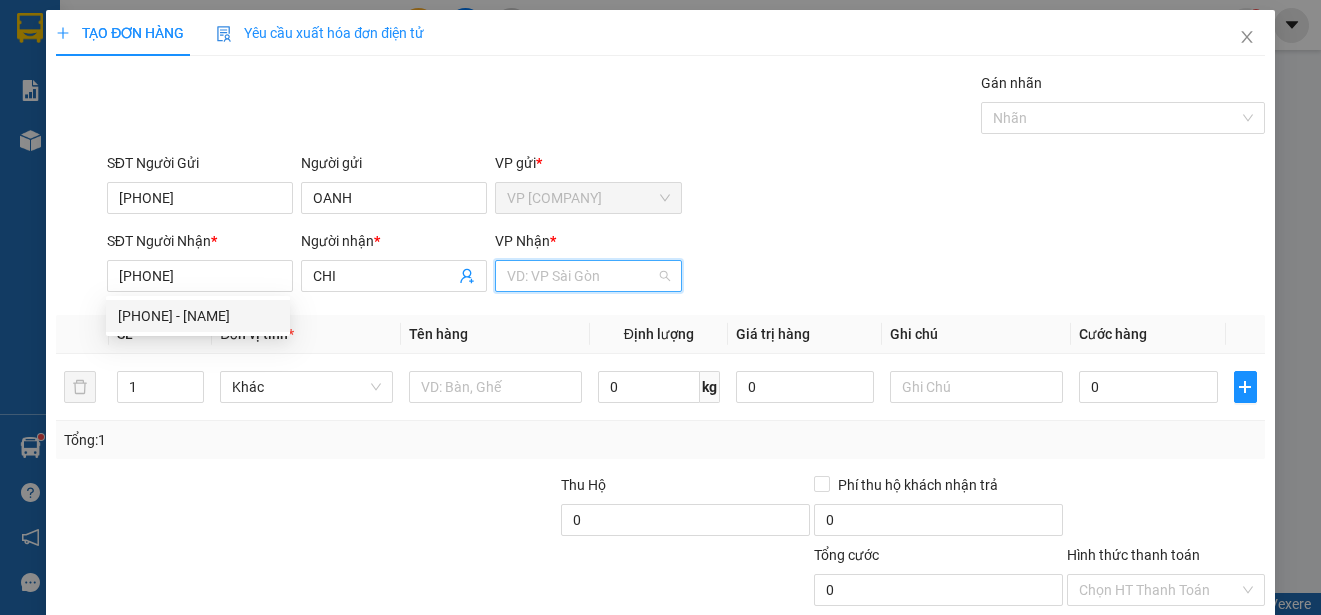 click at bounding box center (581, 276) 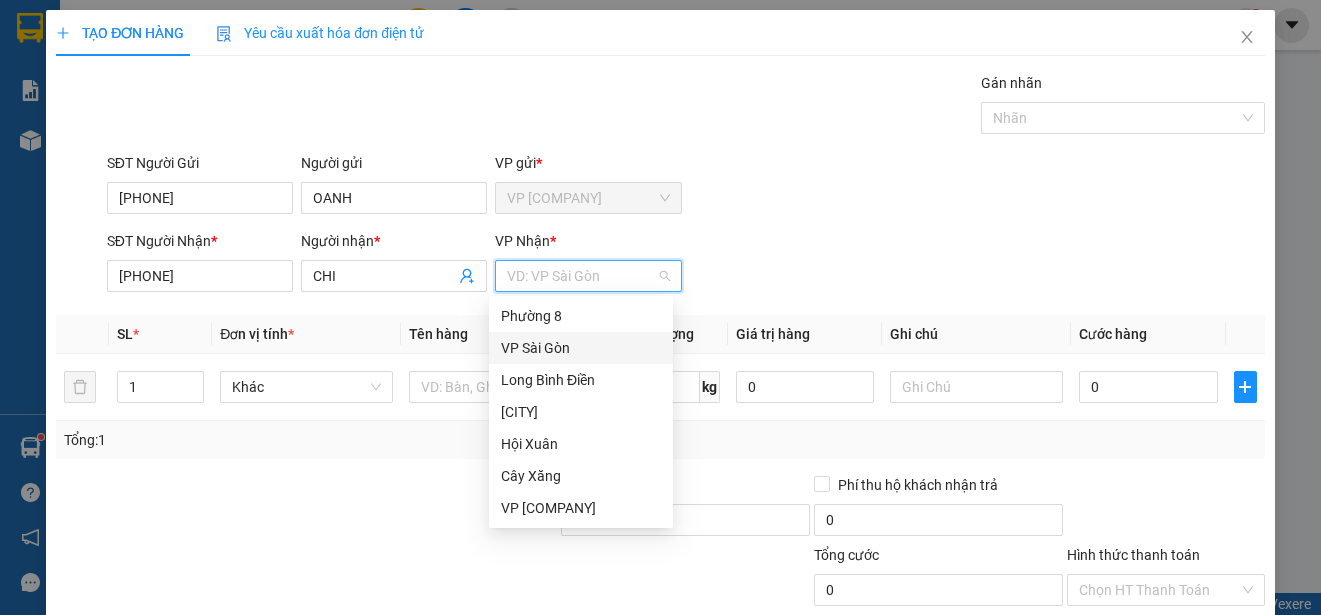 click on "VP Sài Gòn" at bounding box center [581, 348] 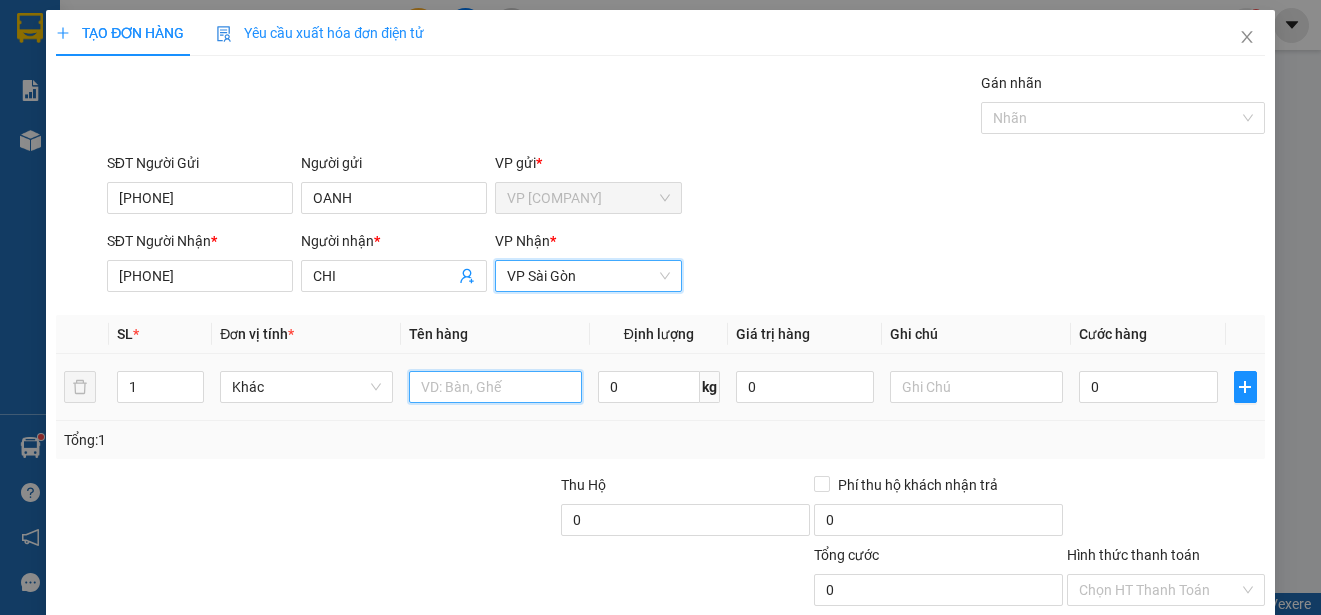 click at bounding box center (495, 387) 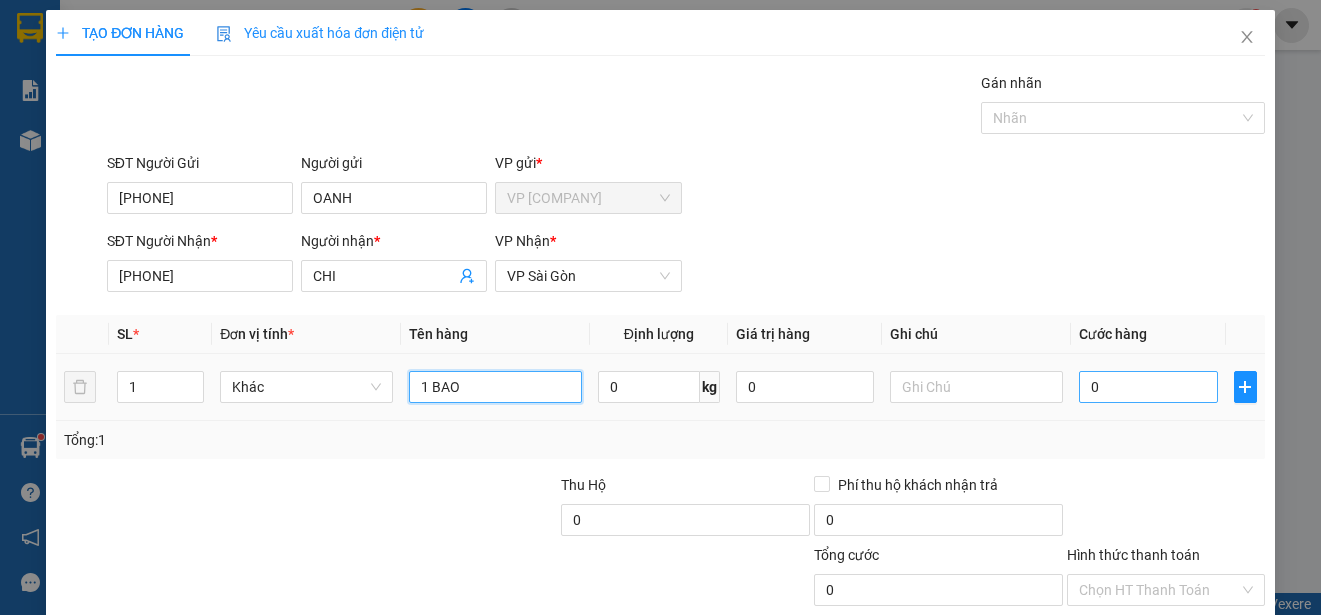 type on "1 BAO" 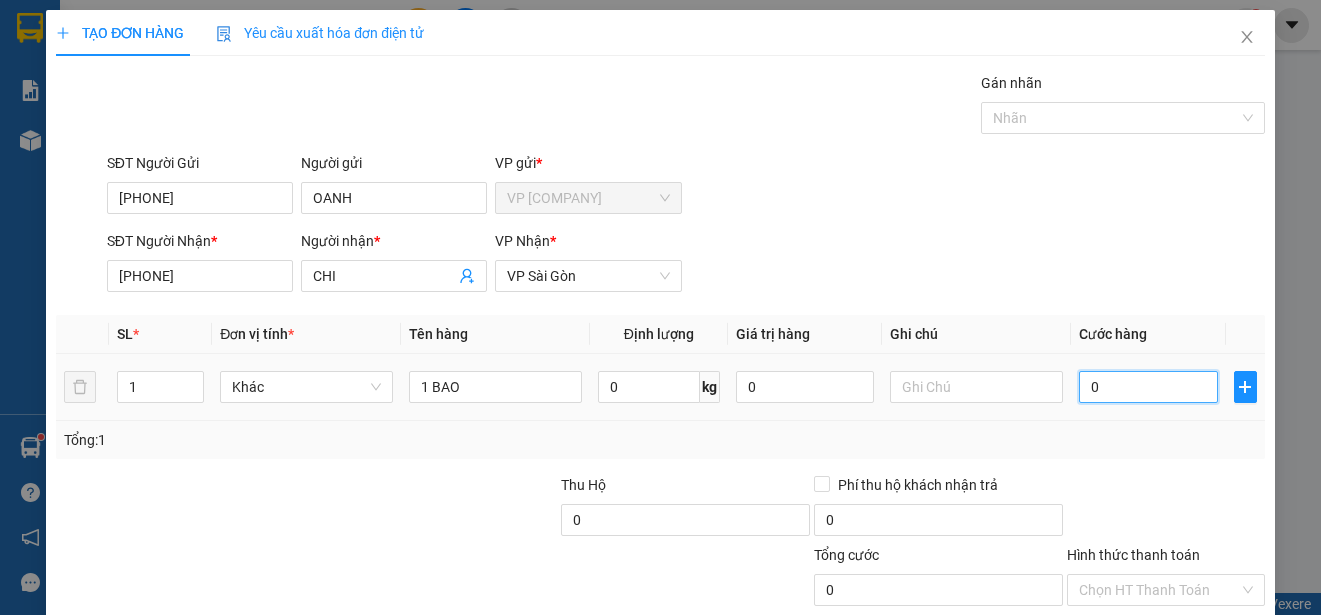 click on "0" at bounding box center [1148, 387] 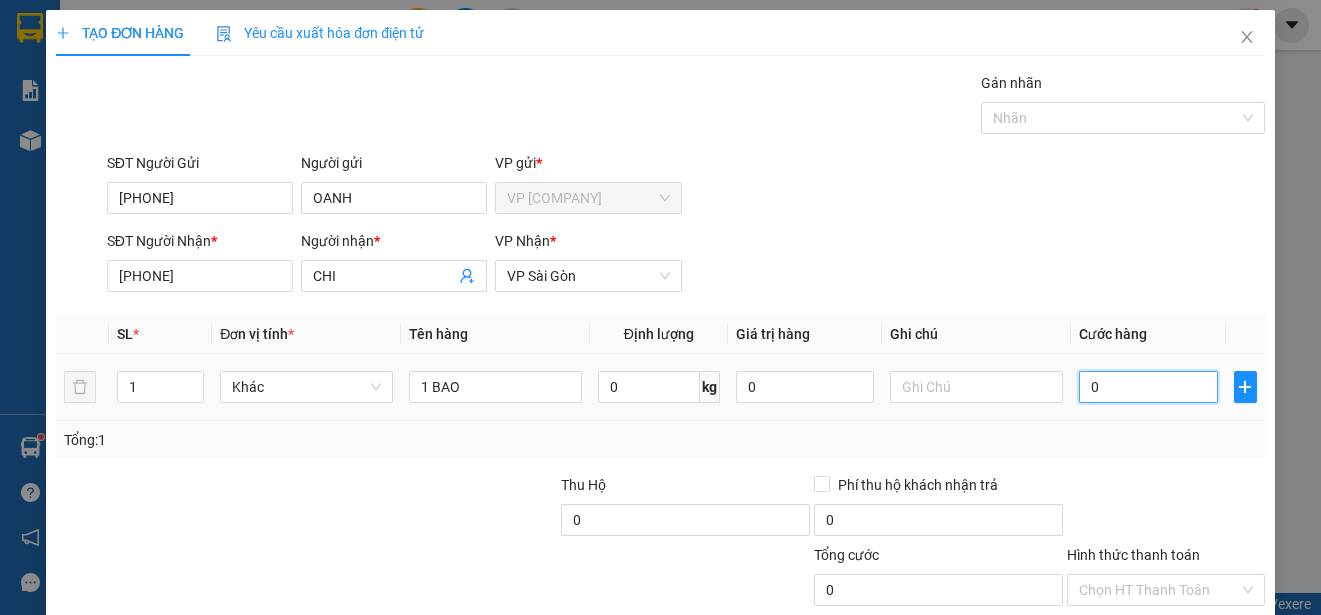type on "30" 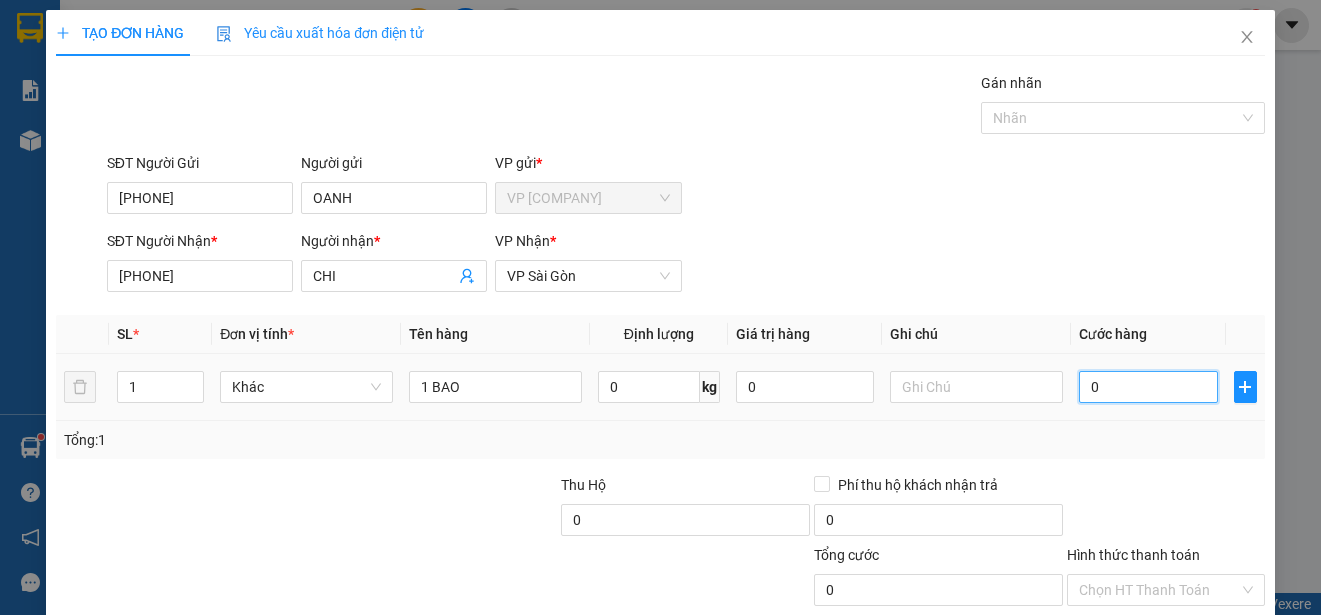 type on "30" 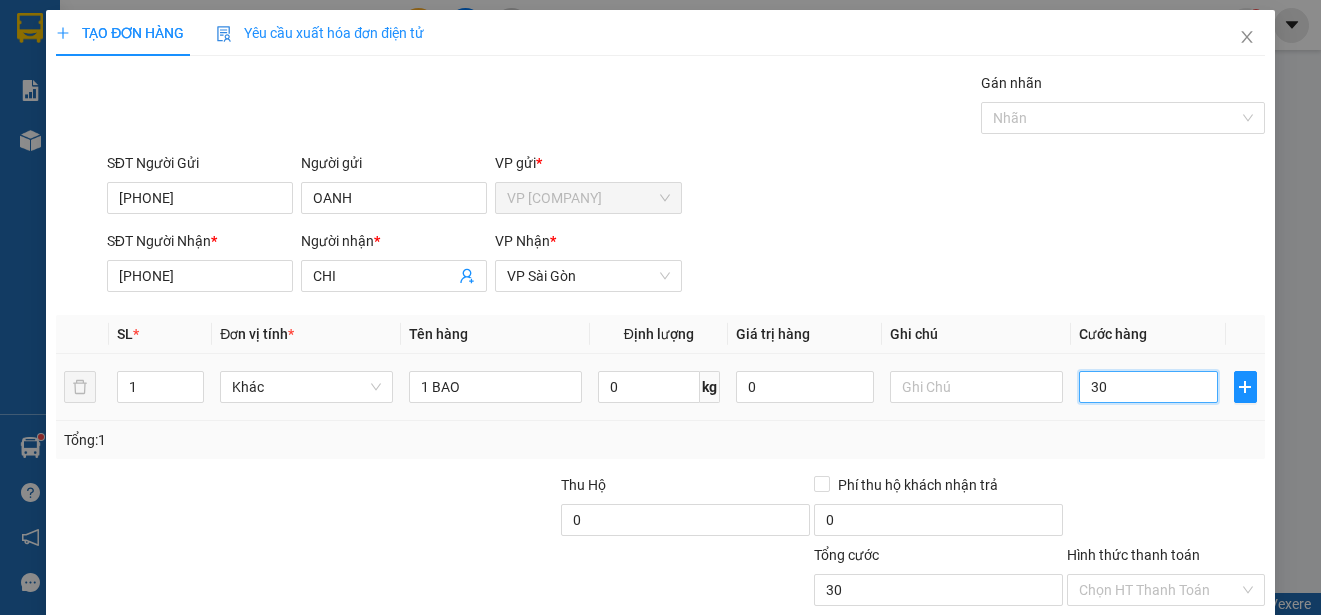type on "300" 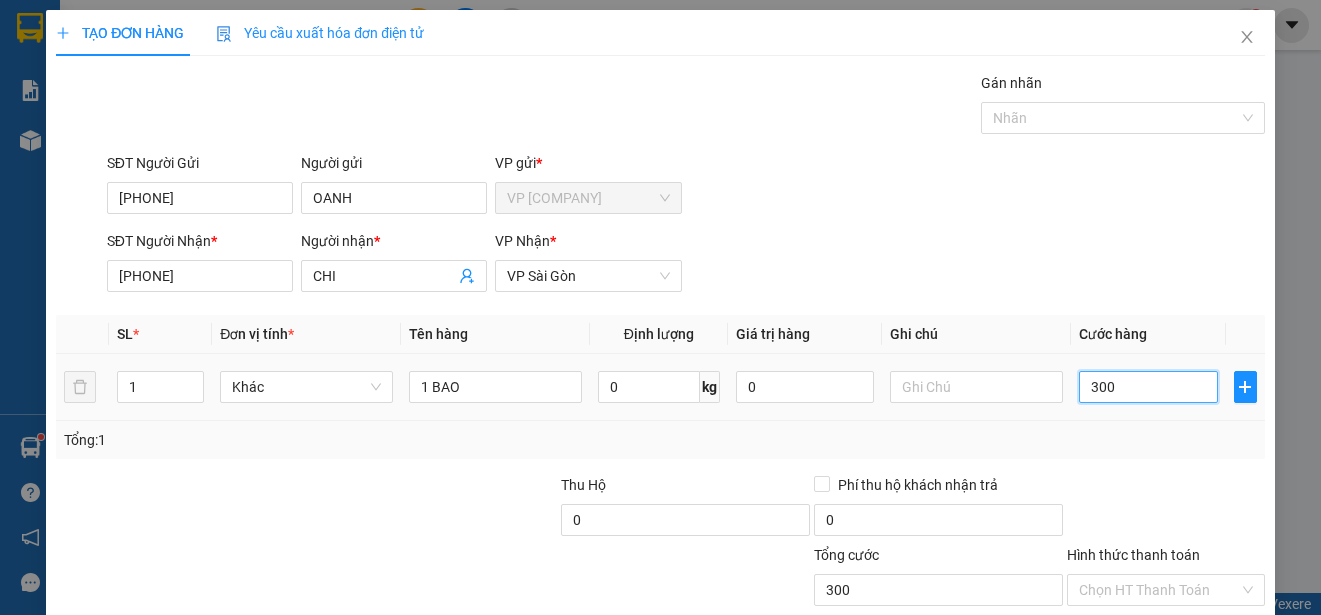 type on "3.000" 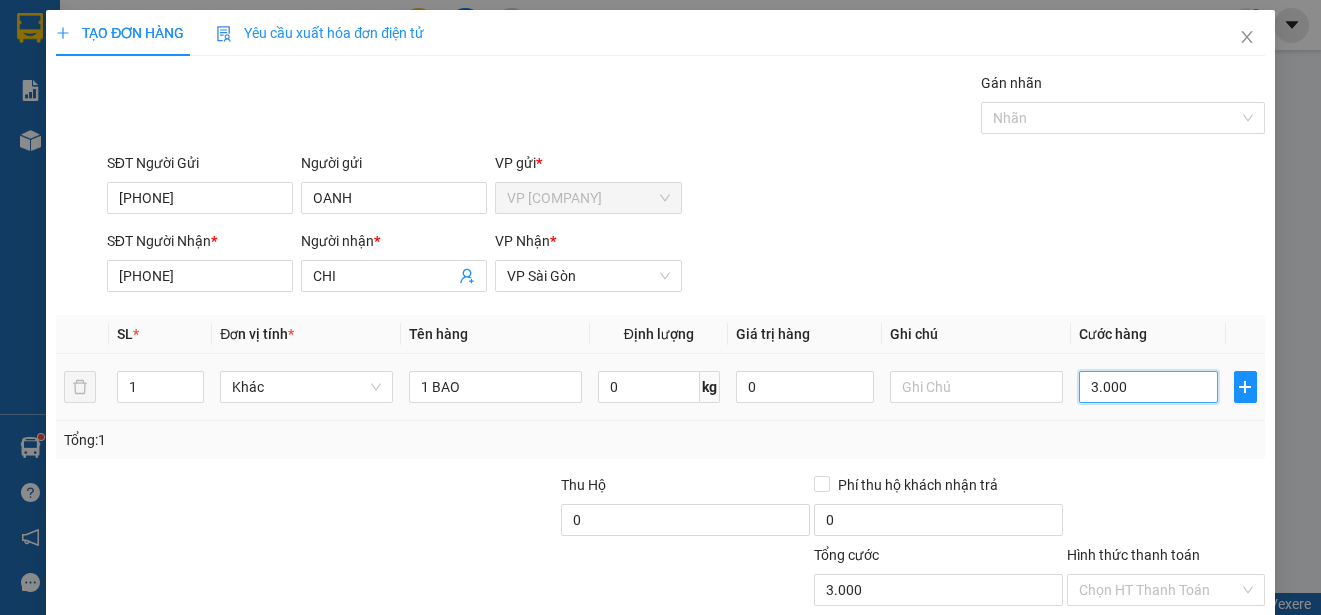 type on "30.000" 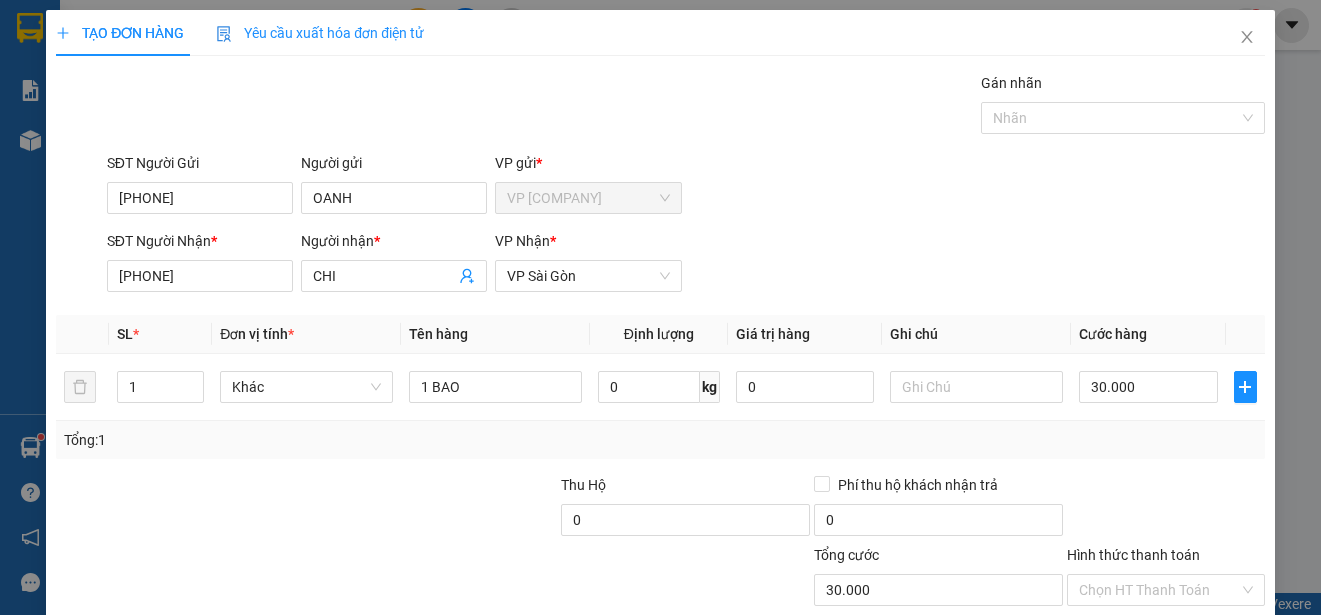 click on "Lưu và In" at bounding box center (1202, 685) 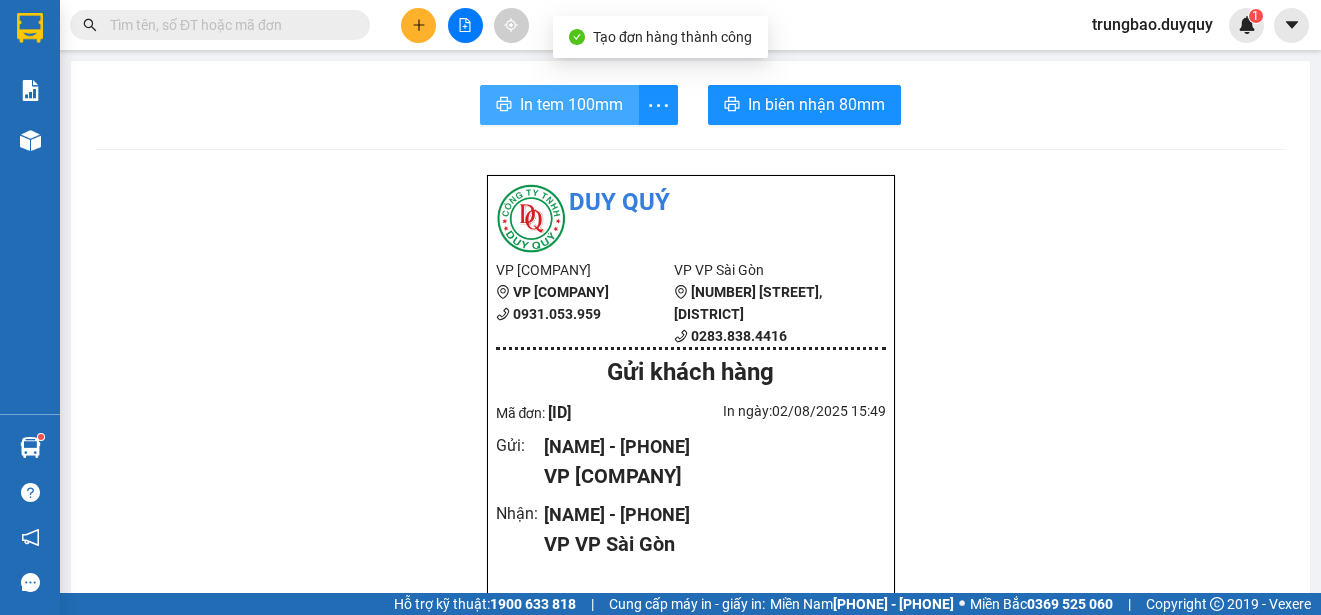 click on "In tem 100mm" at bounding box center [571, 104] 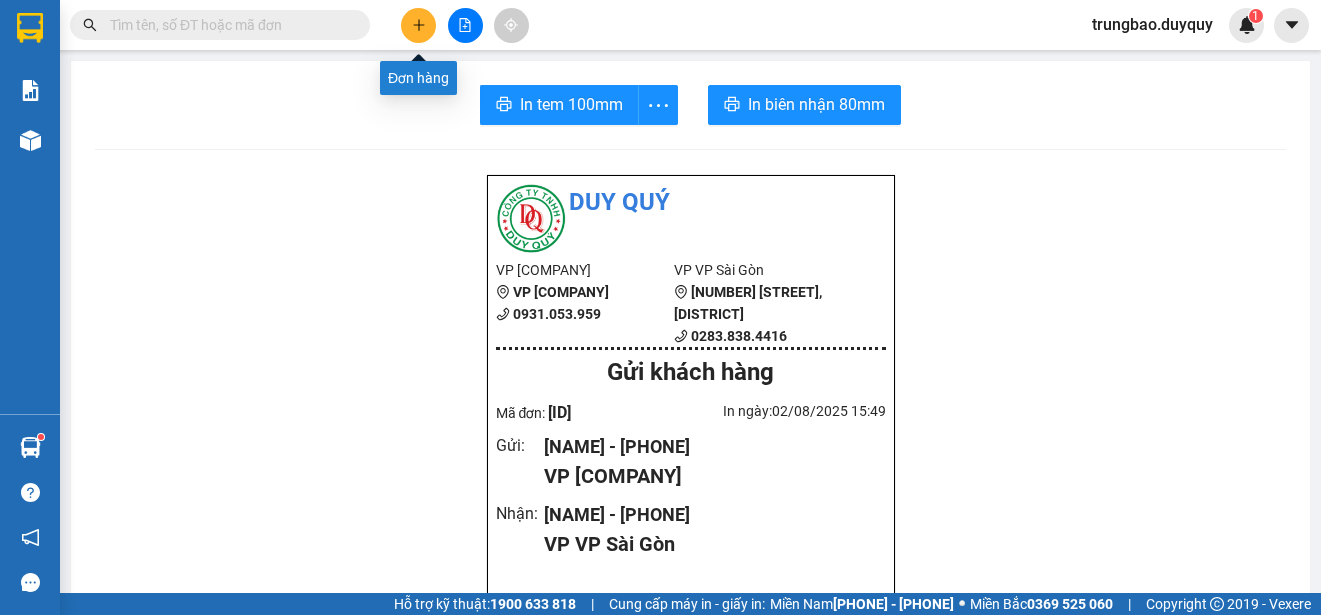 click 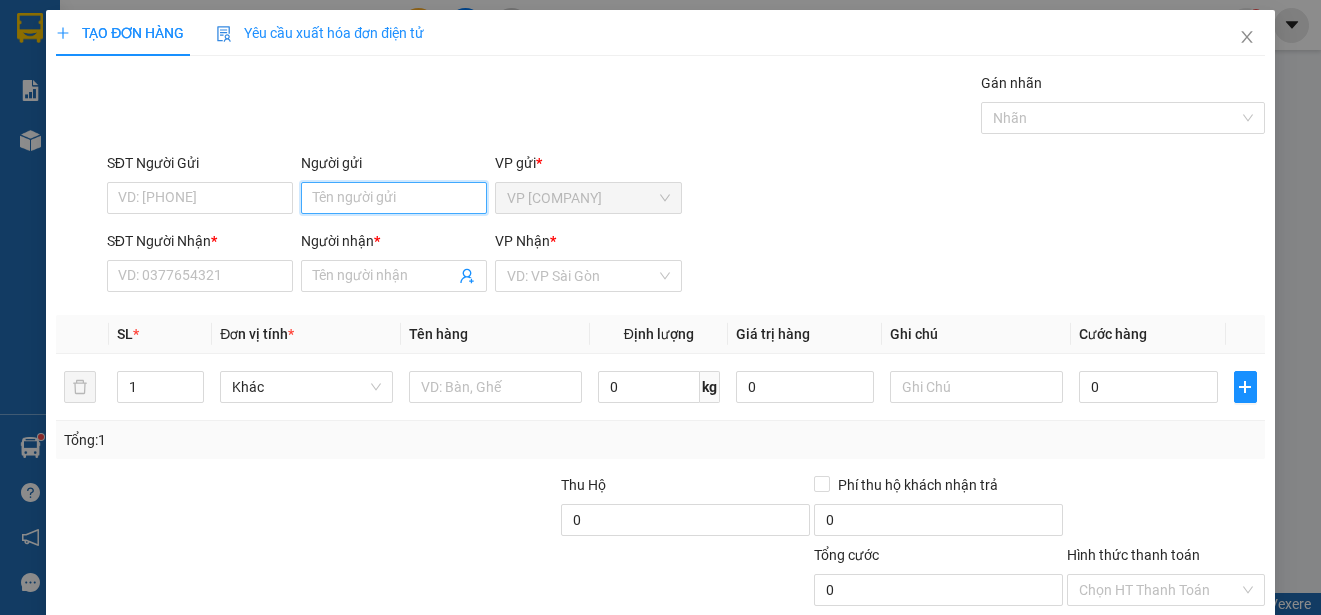 click on "Người gửi" at bounding box center (394, 198) 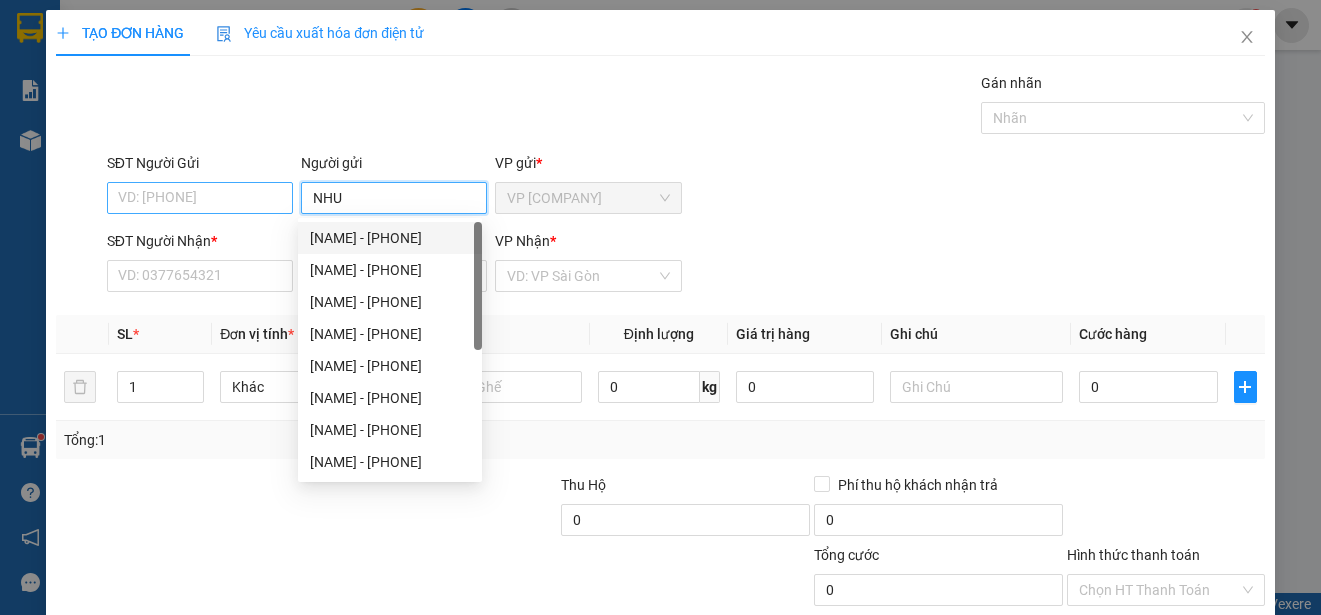 type on "NHU" 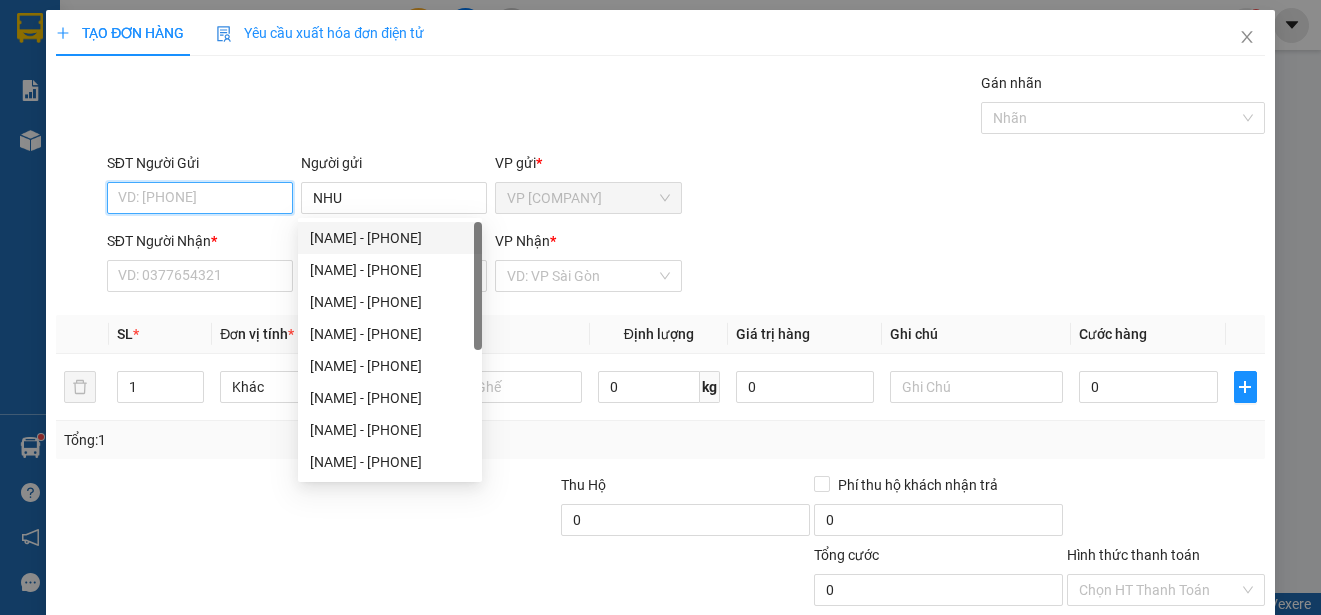 click on "SĐT Người Gửi" at bounding box center (200, 198) 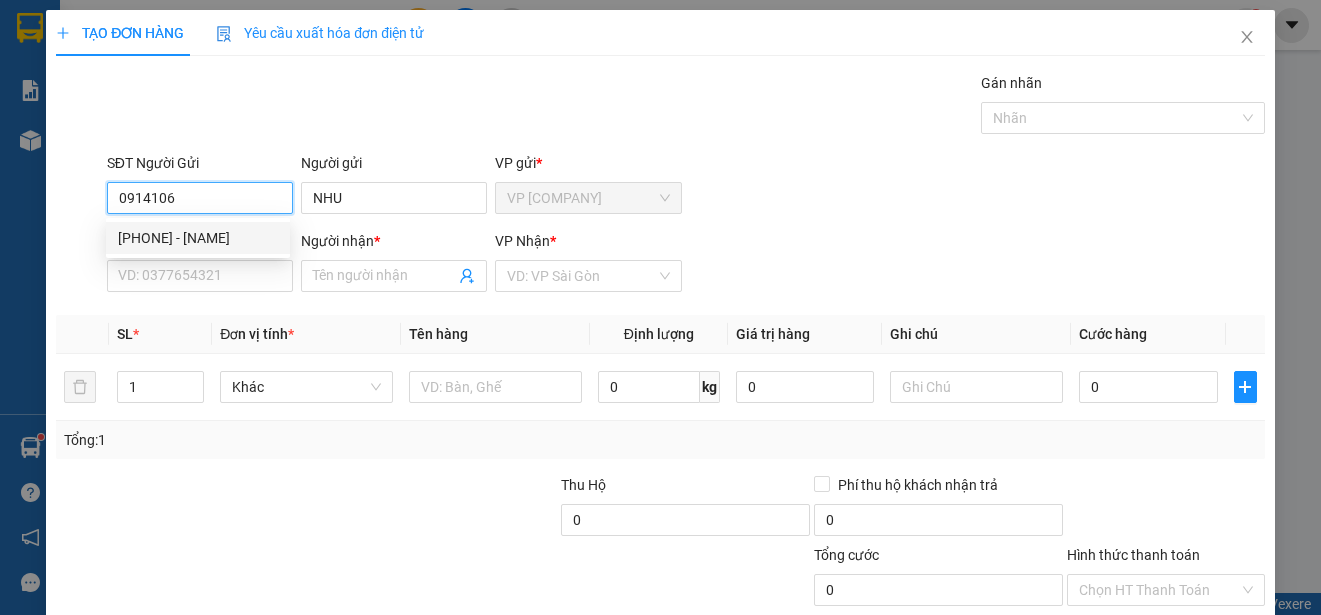 click on "[PHONE] - [NAME]" at bounding box center (198, 238) 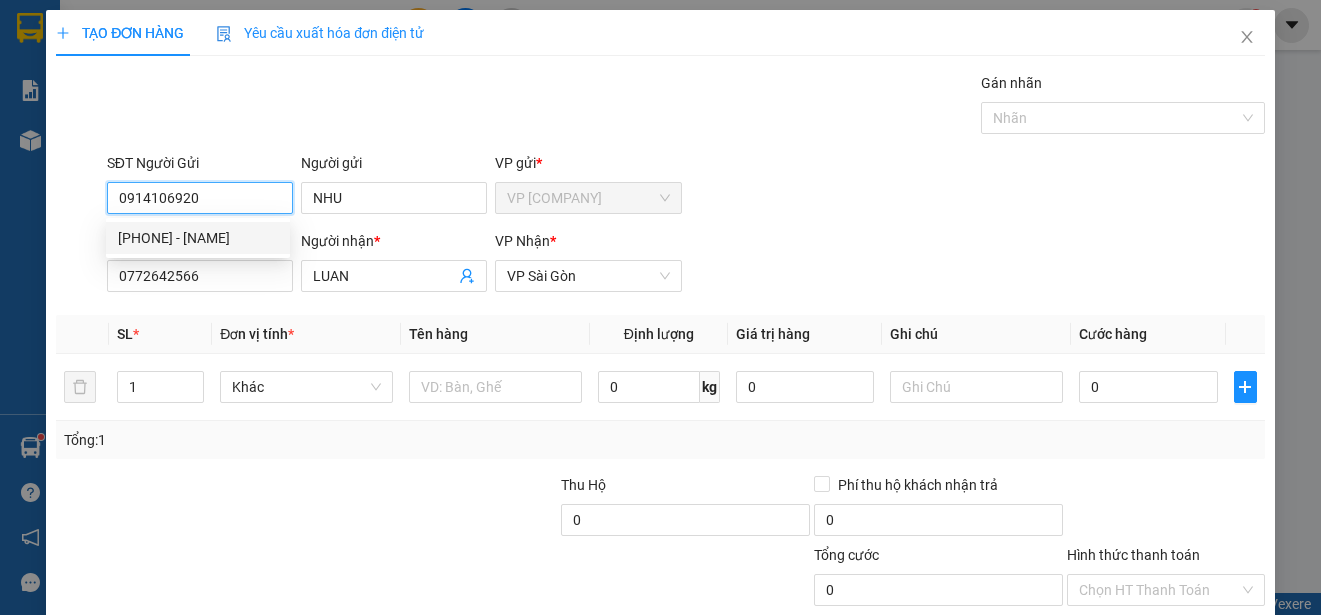 type on "70.000" 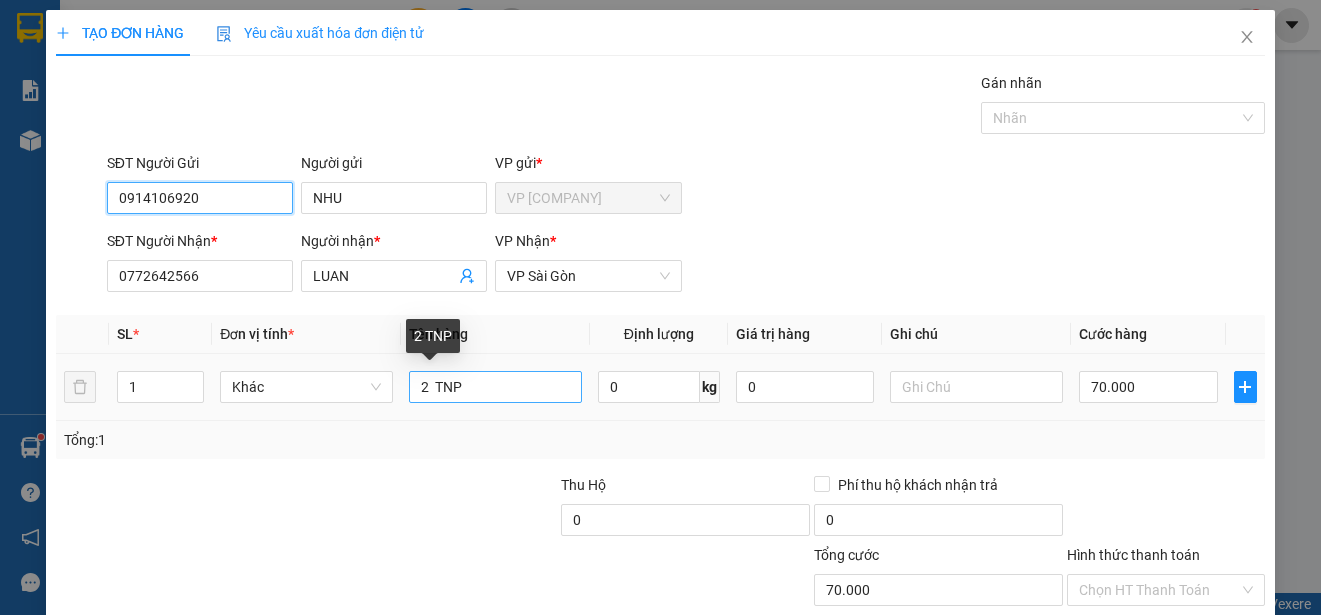 type on "0914106920" 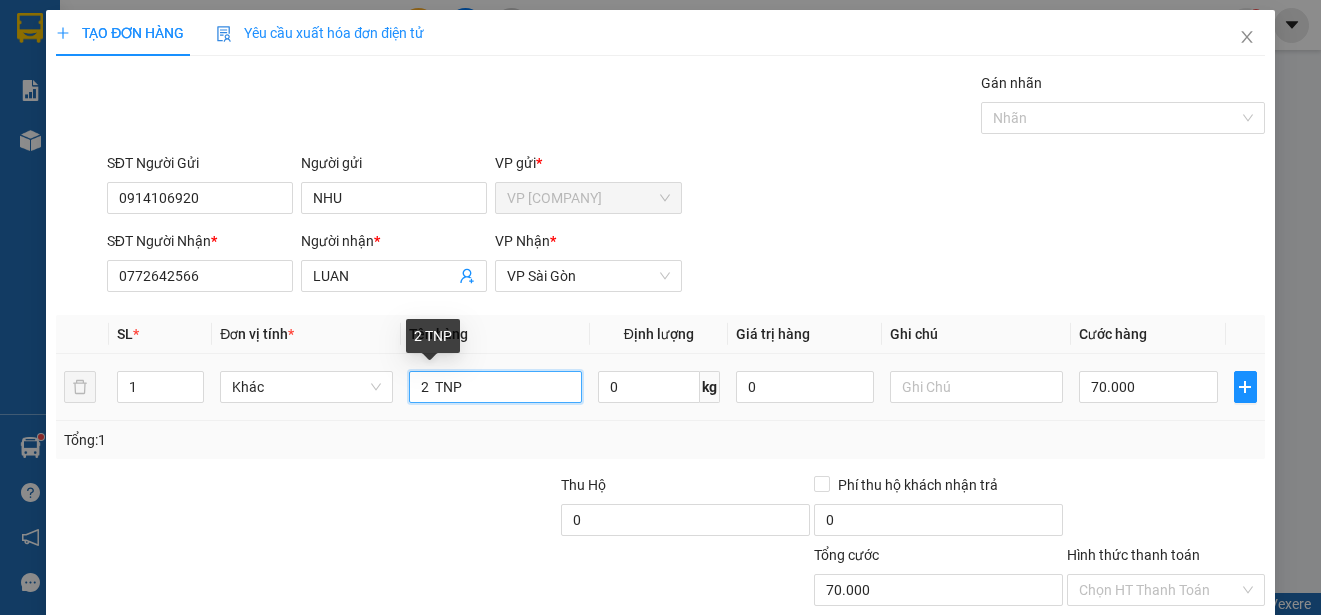 click on "2  TNP" at bounding box center [495, 387] 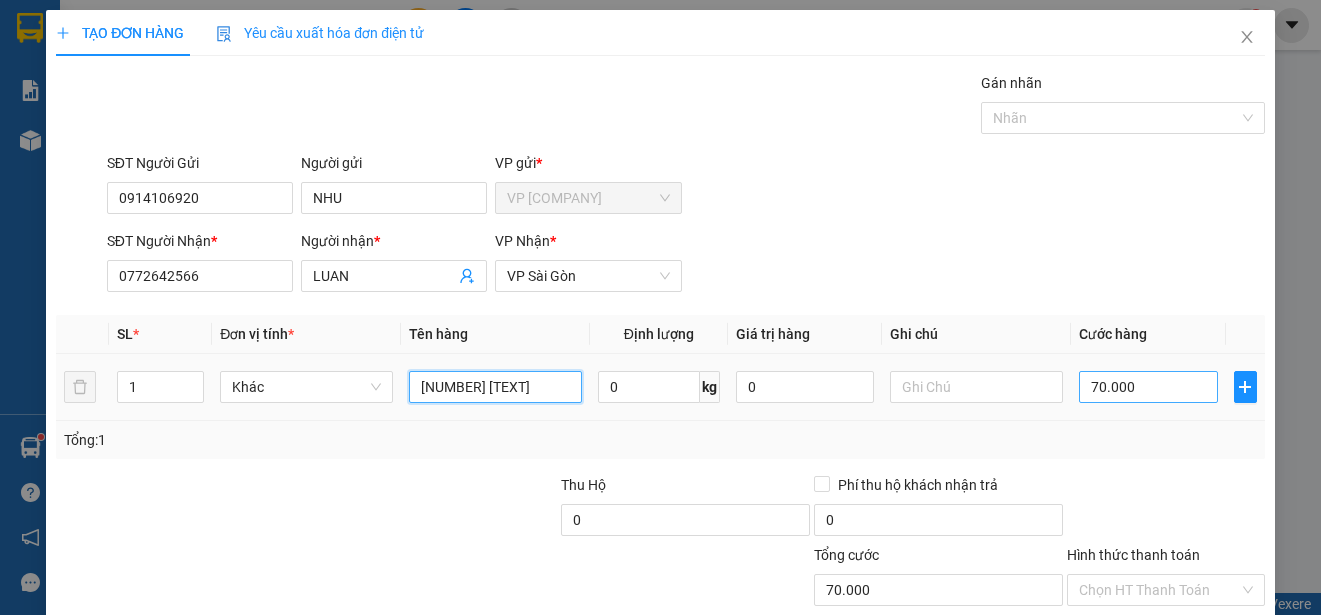 type on "[NUMBER] [TEXT]" 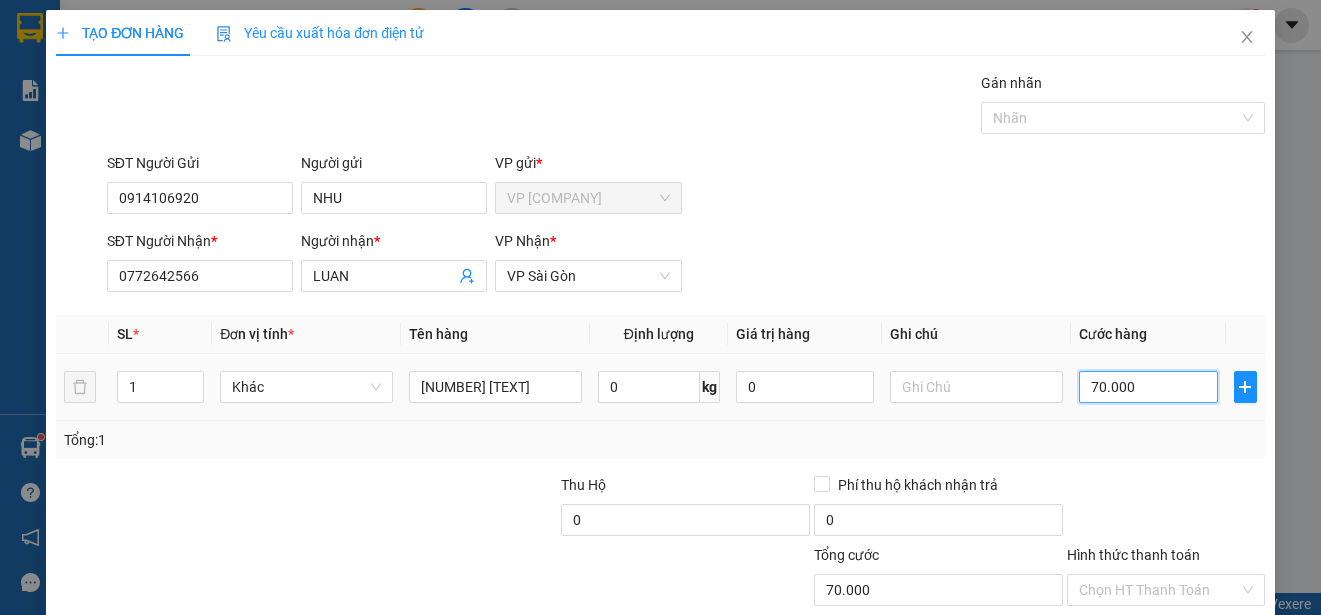 click on "70.000" at bounding box center (1148, 387) 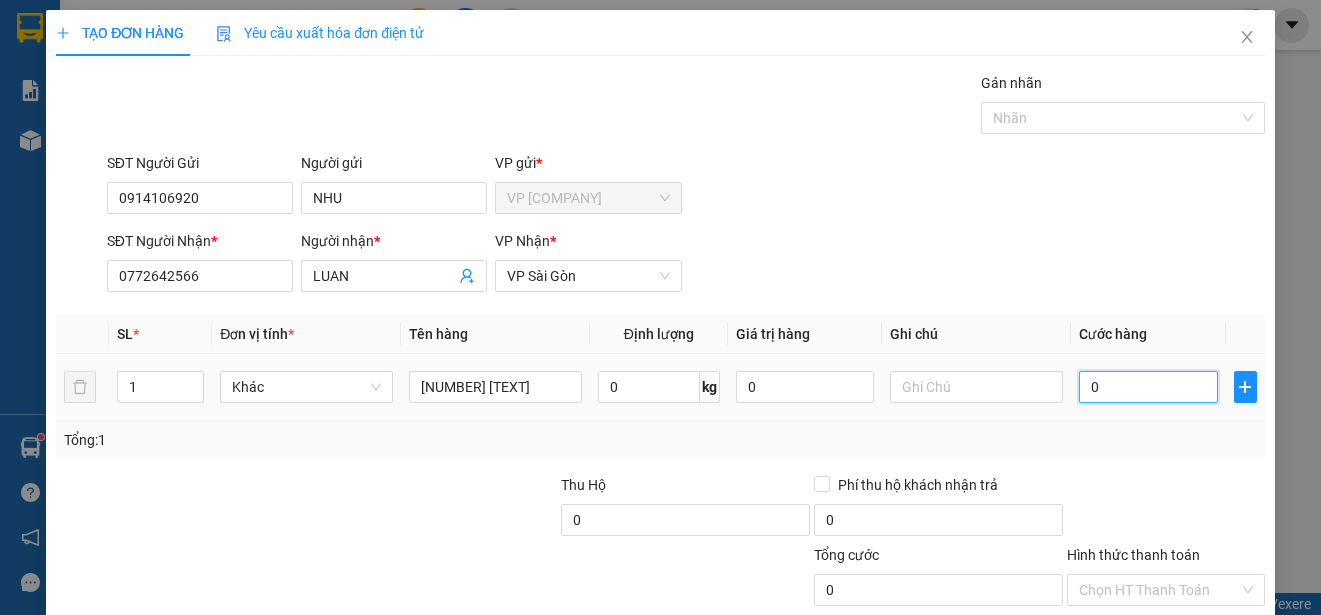 click on "0" at bounding box center [1148, 387] 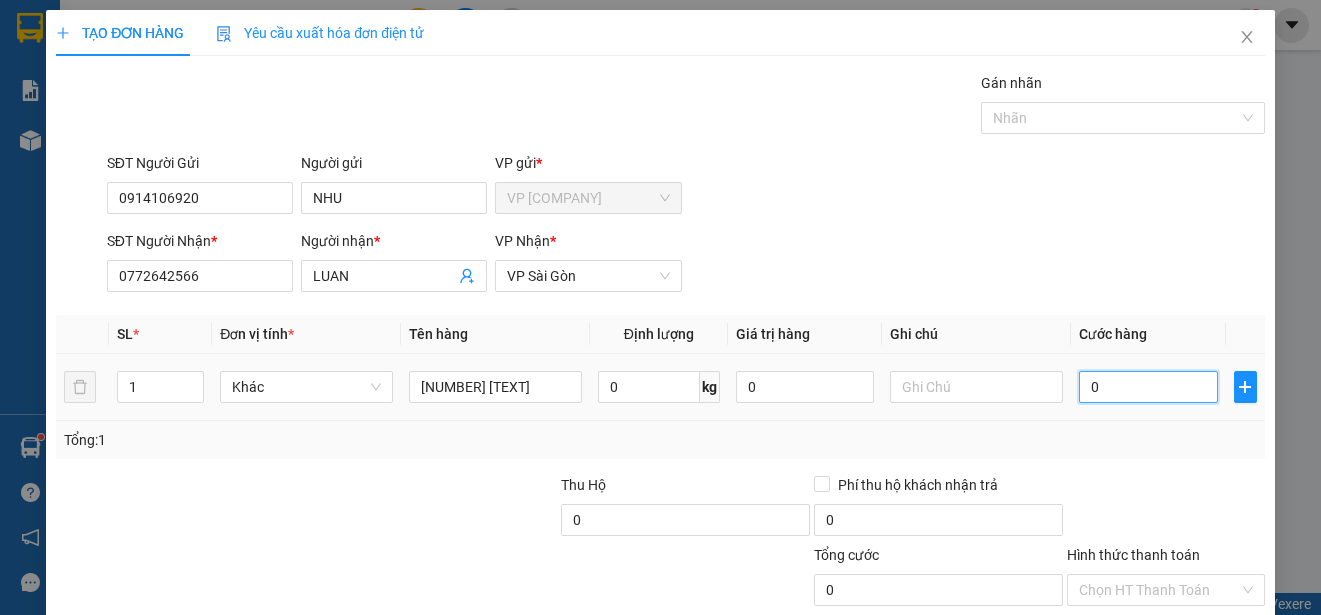 type on "10" 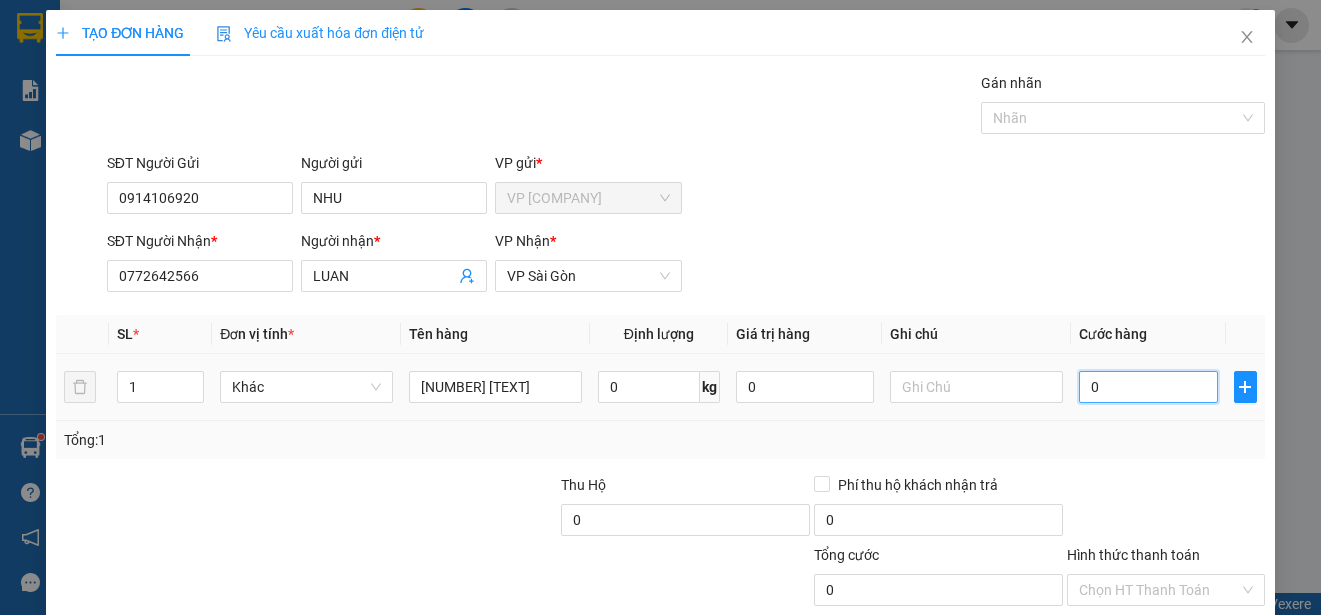 type on "10" 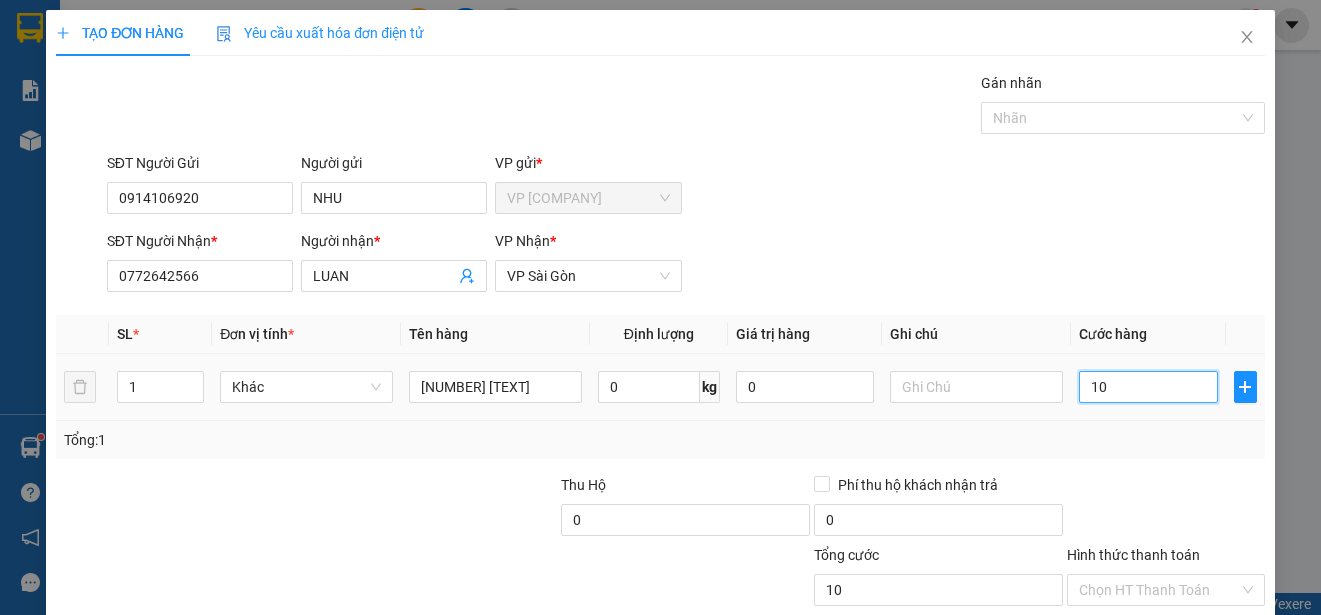 type on "100" 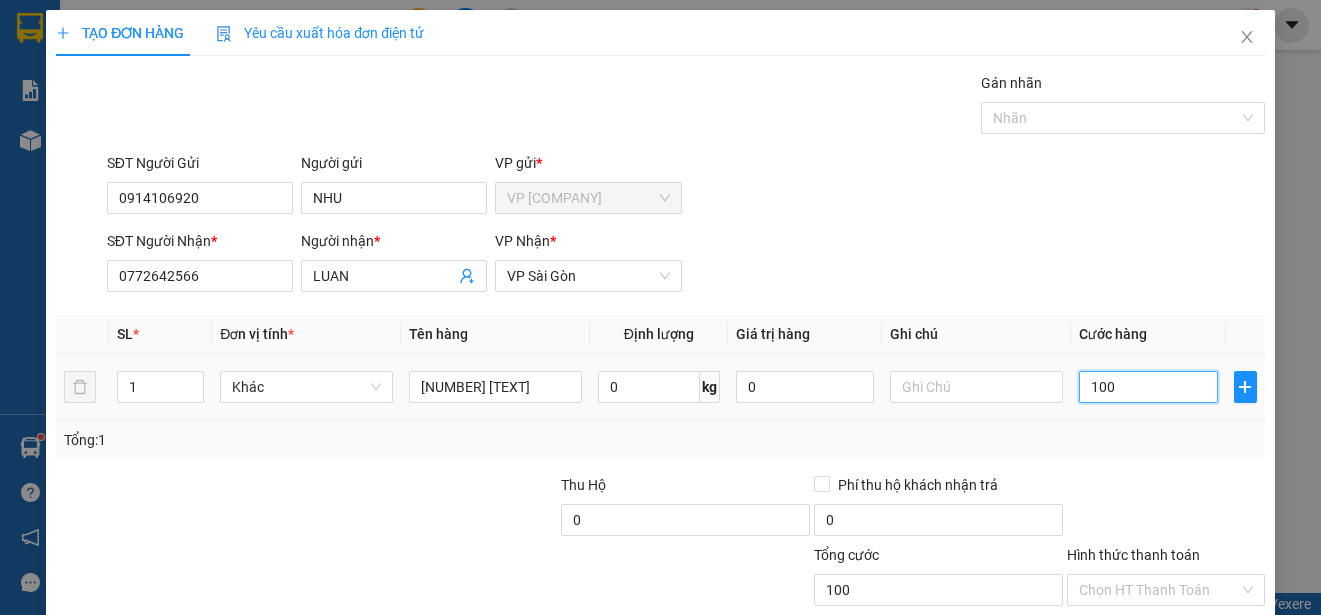 type on "1.000" 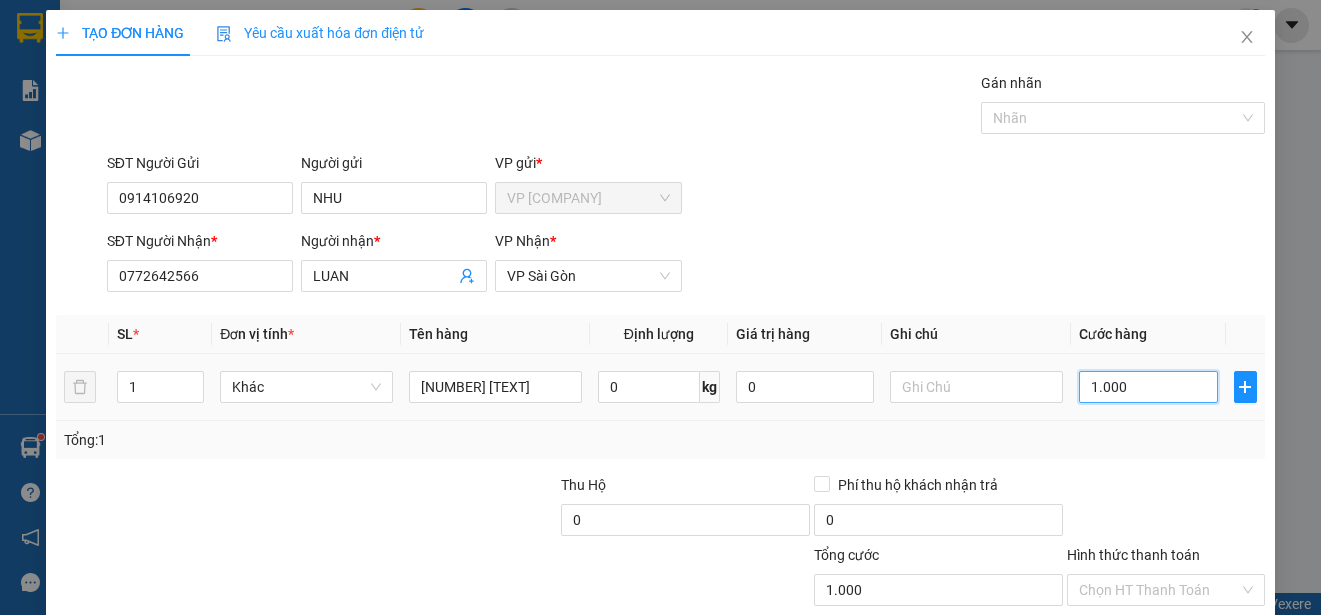 type on "10.000" 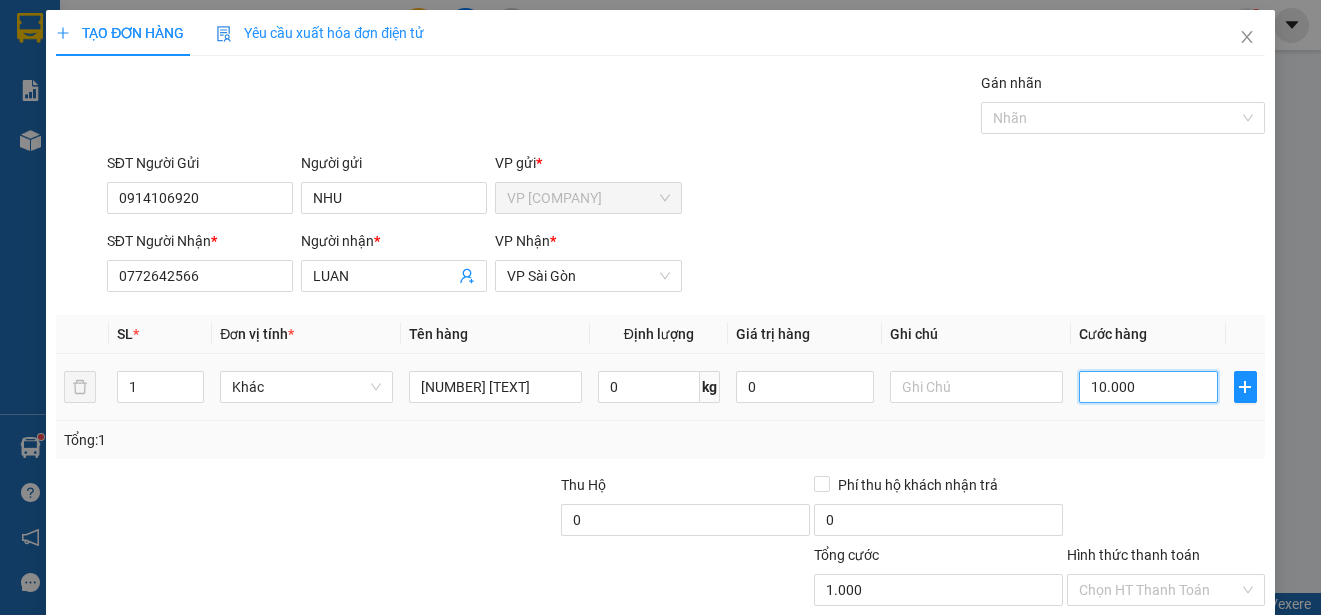type on "10.000" 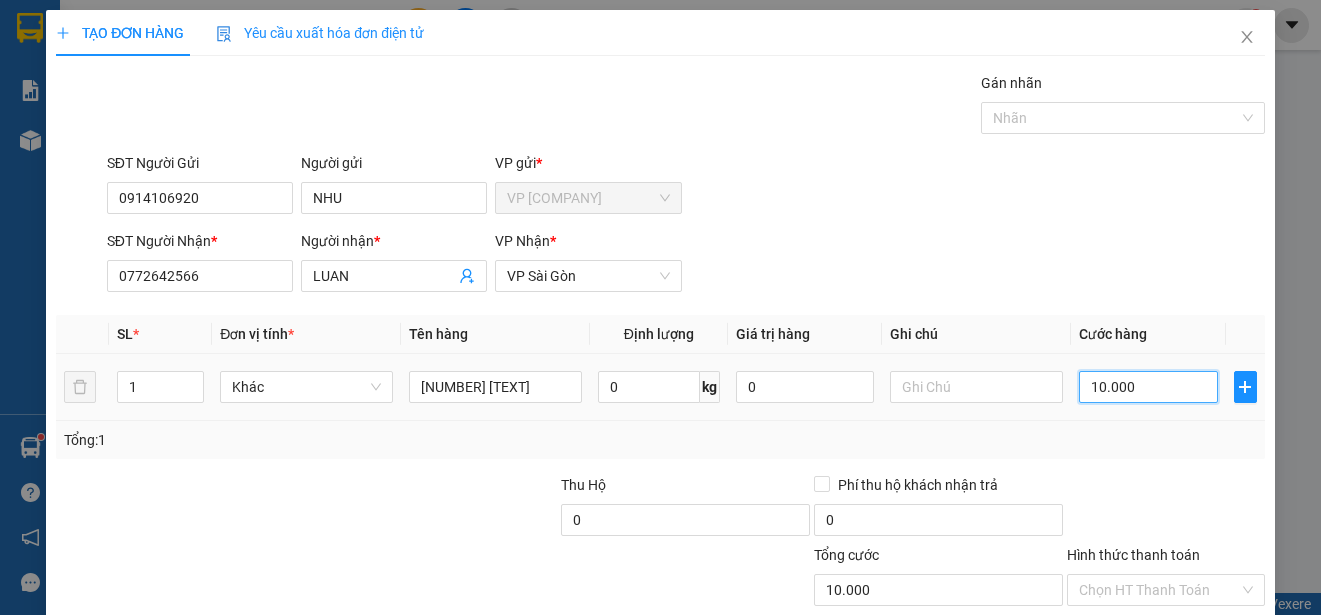 type on "100.000" 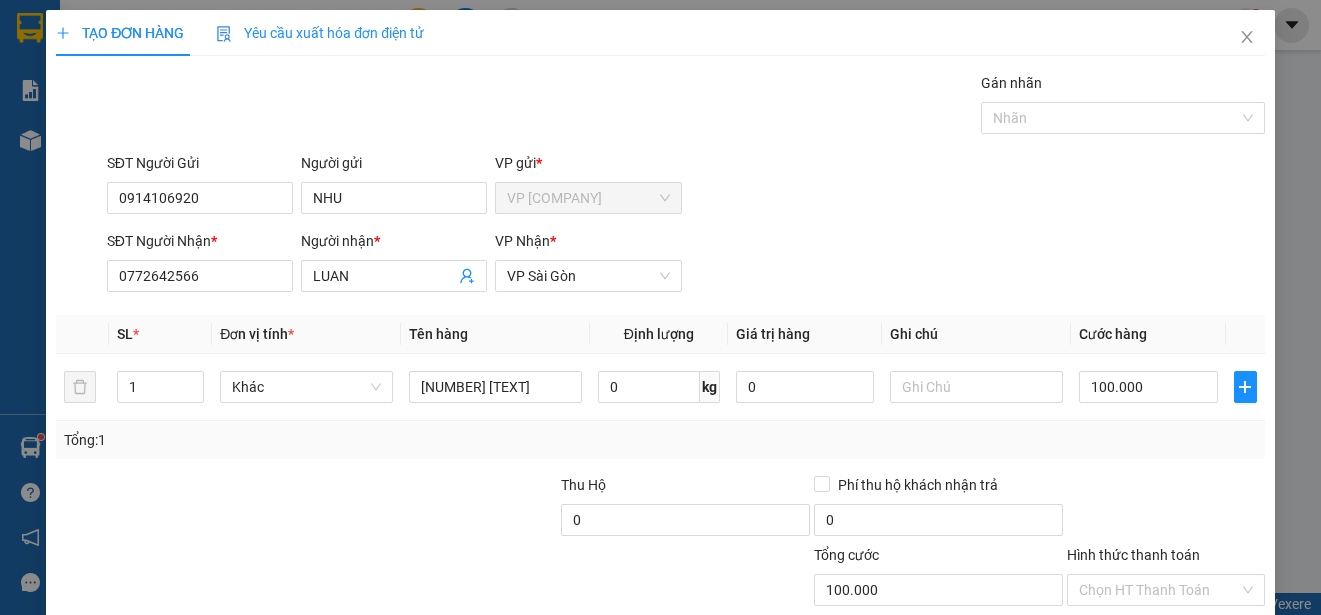 click on "Lưu và In" at bounding box center [1191, 685] 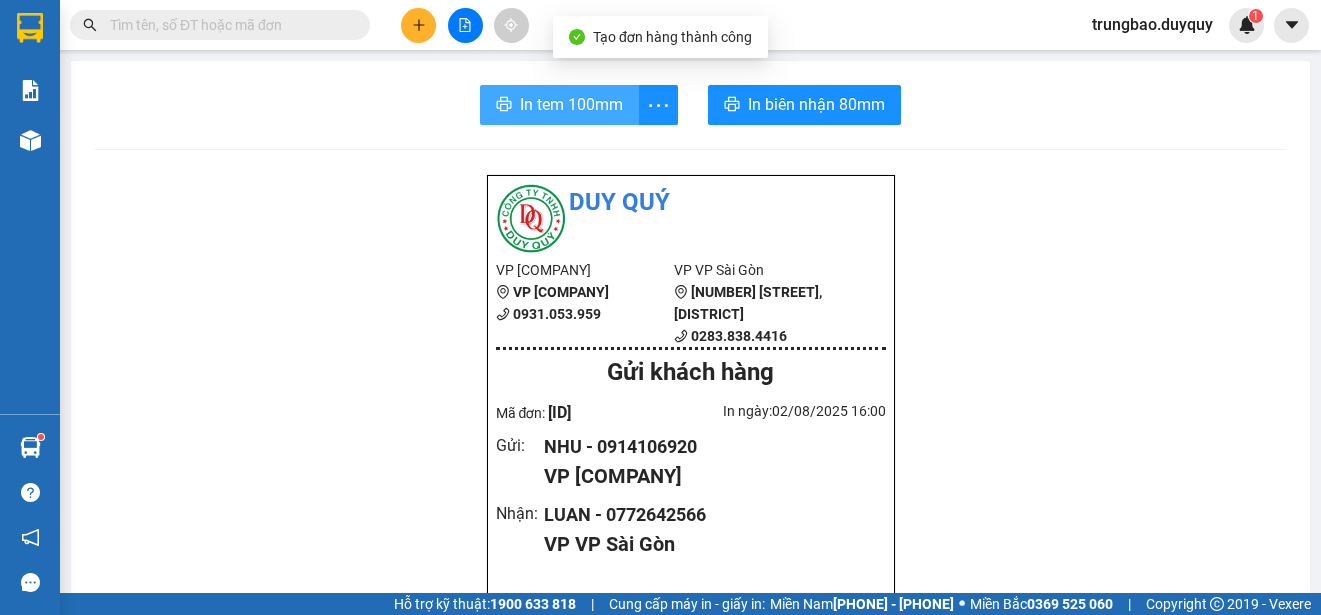 click on "In tem 100mm" at bounding box center (571, 104) 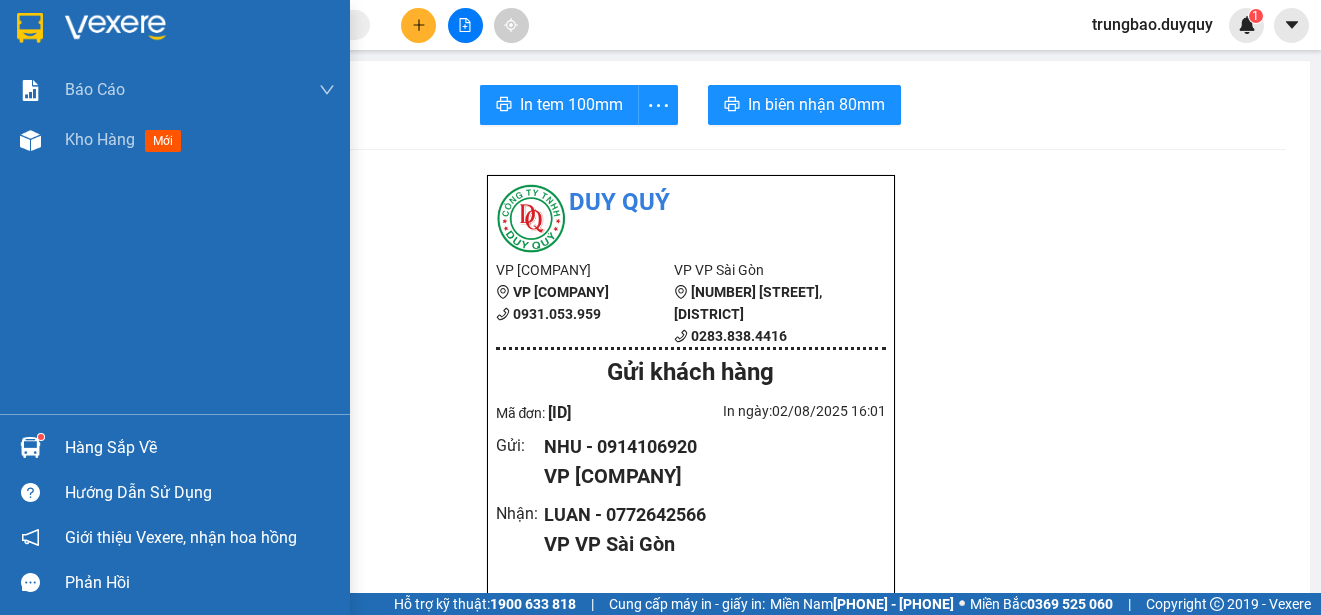 click at bounding box center [30, 28] 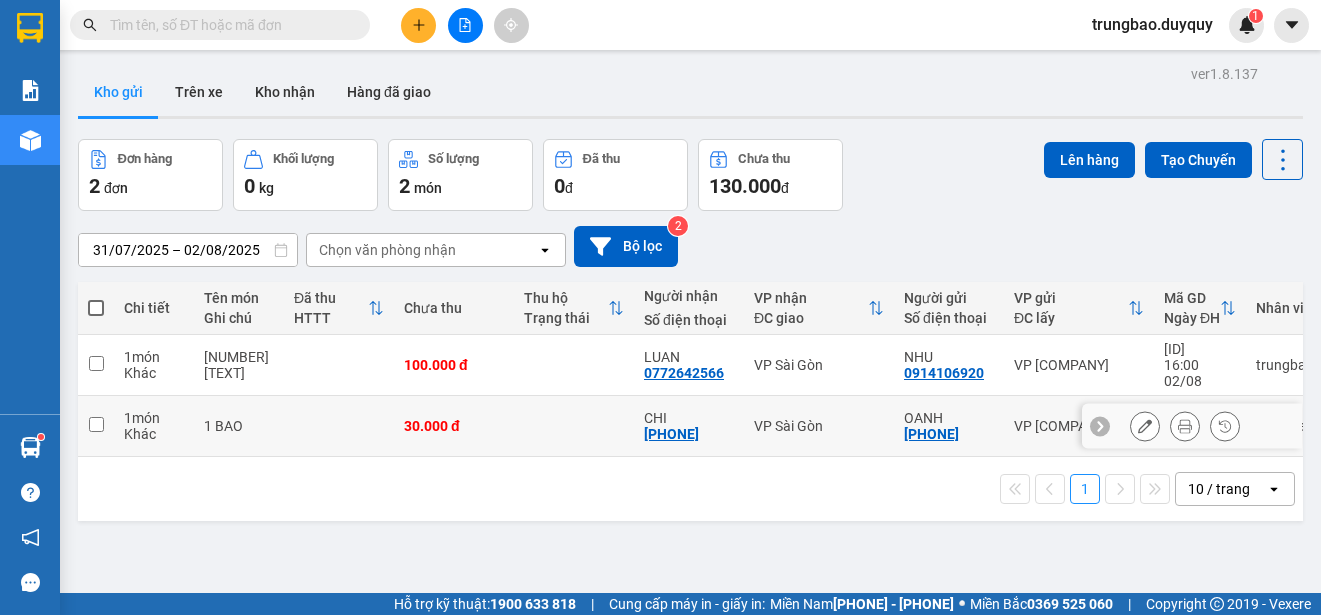 click at bounding box center (96, 424) 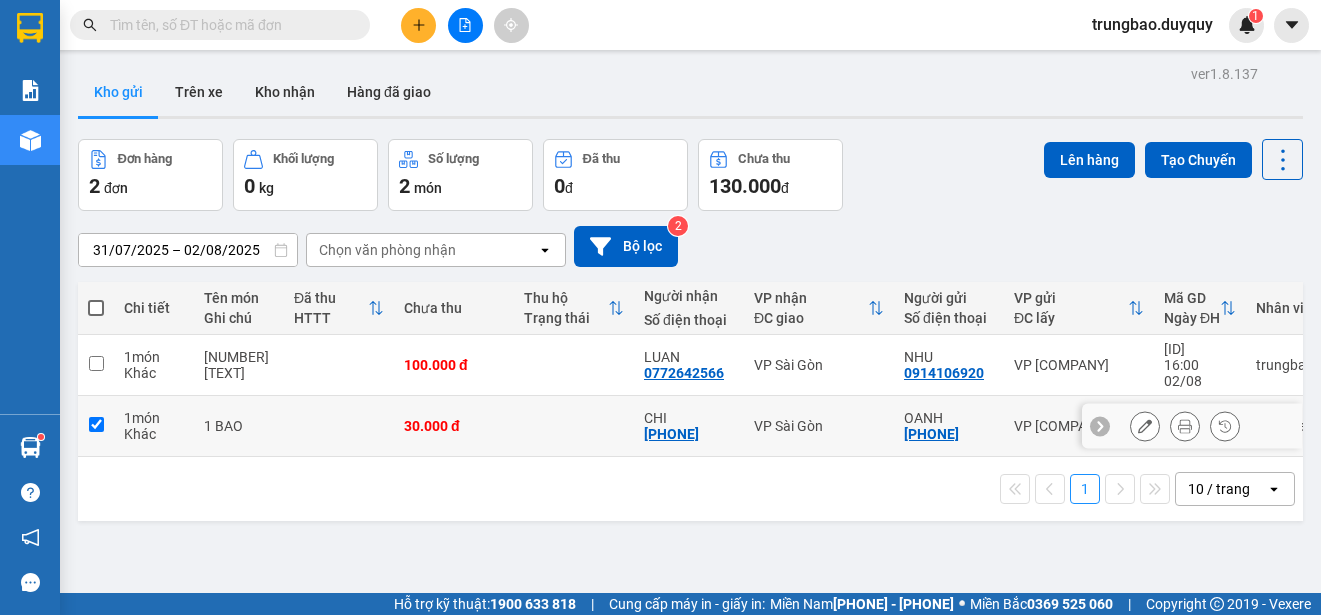checkbox on "true" 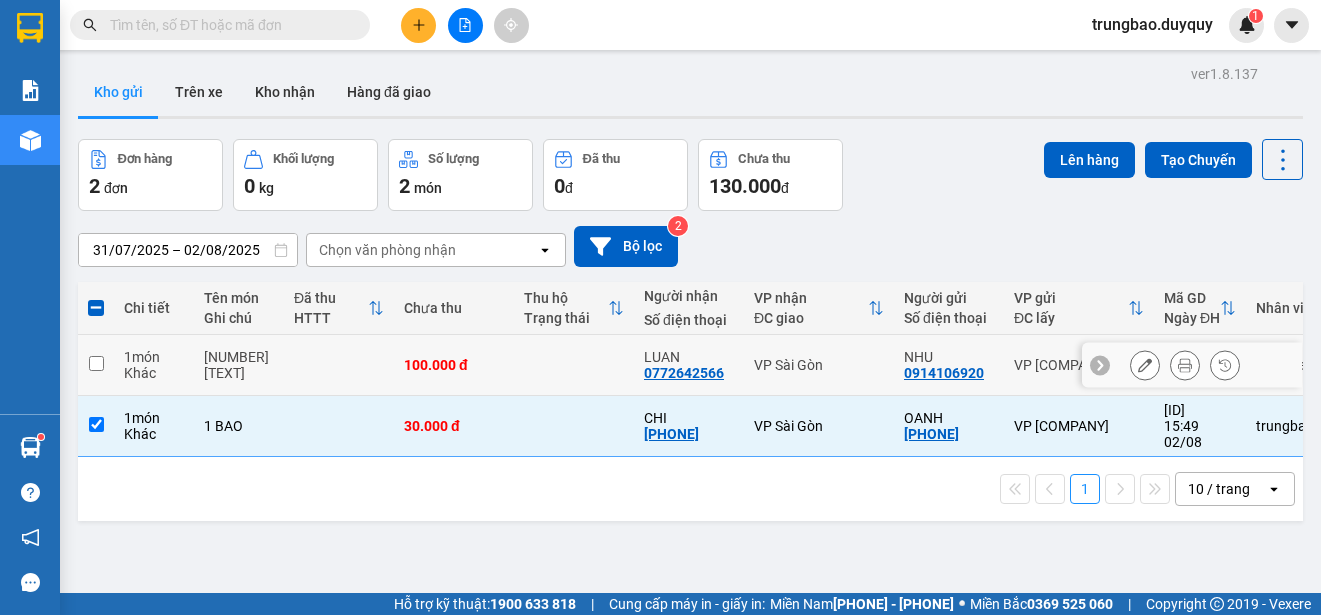 click at bounding box center (96, 363) 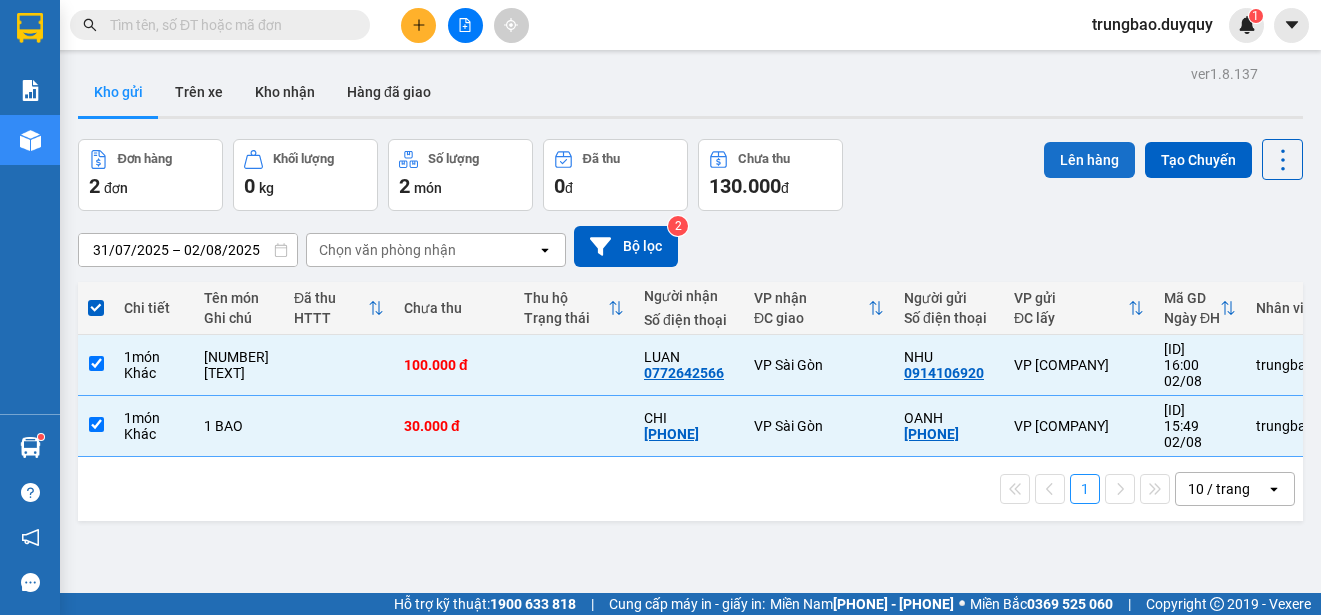 click on "Lên hàng" at bounding box center [1089, 160] 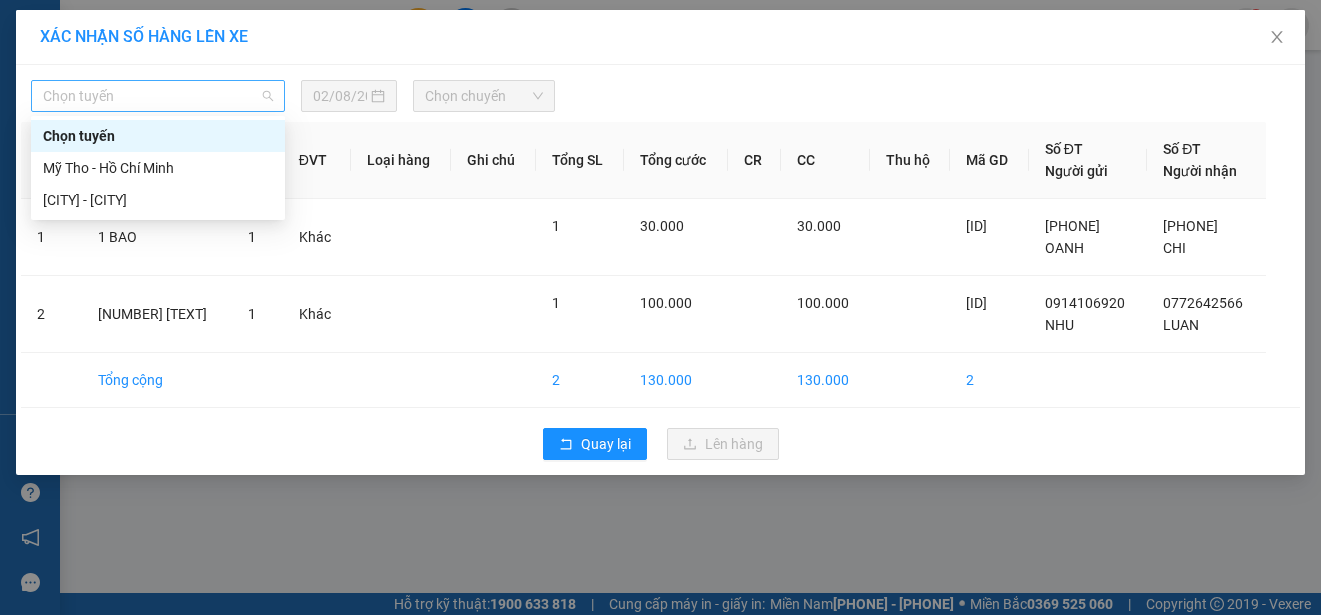 click on "Chọn tuyến" at bounding box center [158, 96] 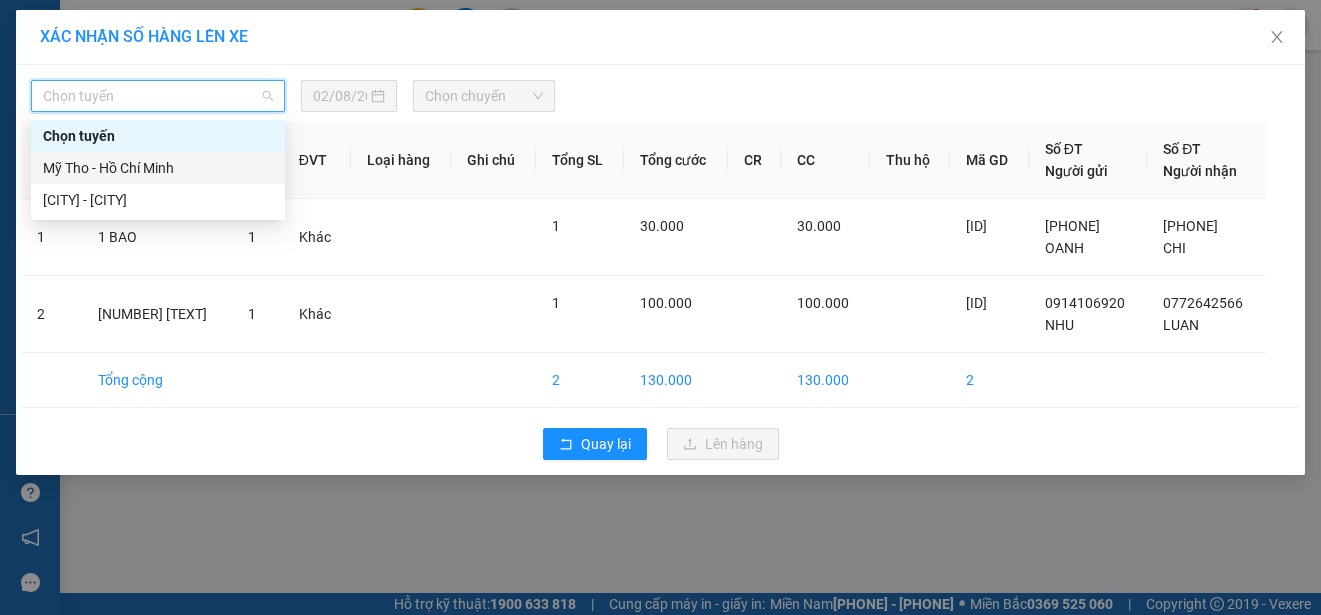 click on "Mỹ Tho - Hồ Chí Minh" at bounding box center [158, 168] 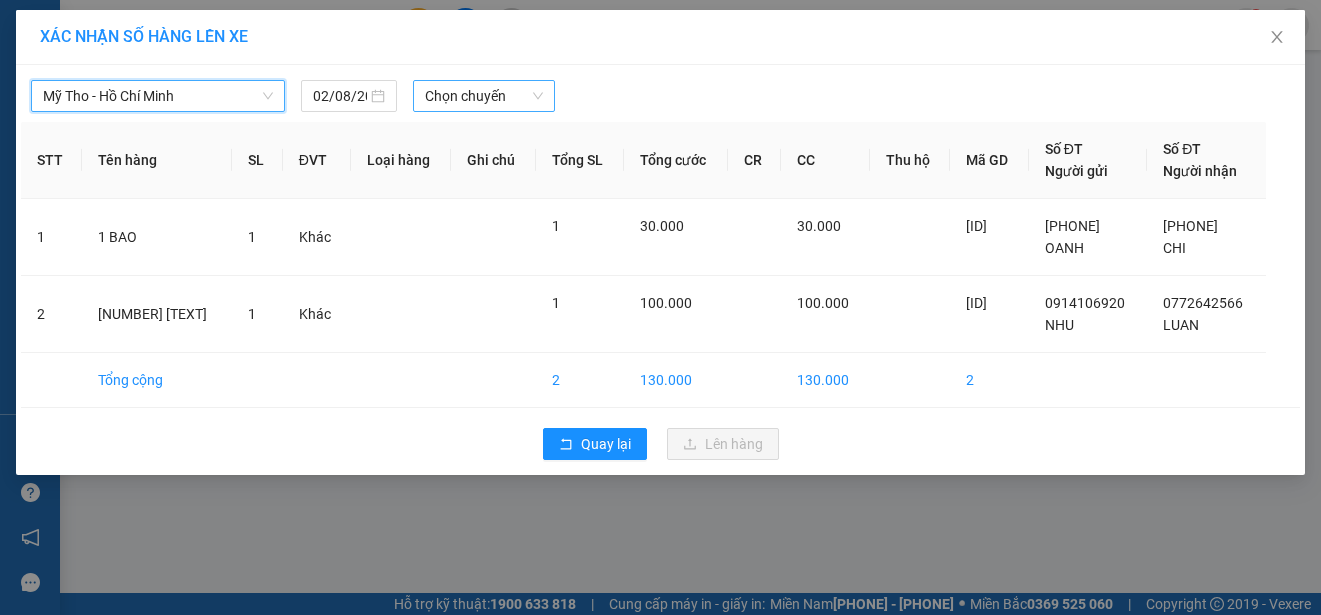 click on "Chọn chuyến" at bounding box center (483, 96) 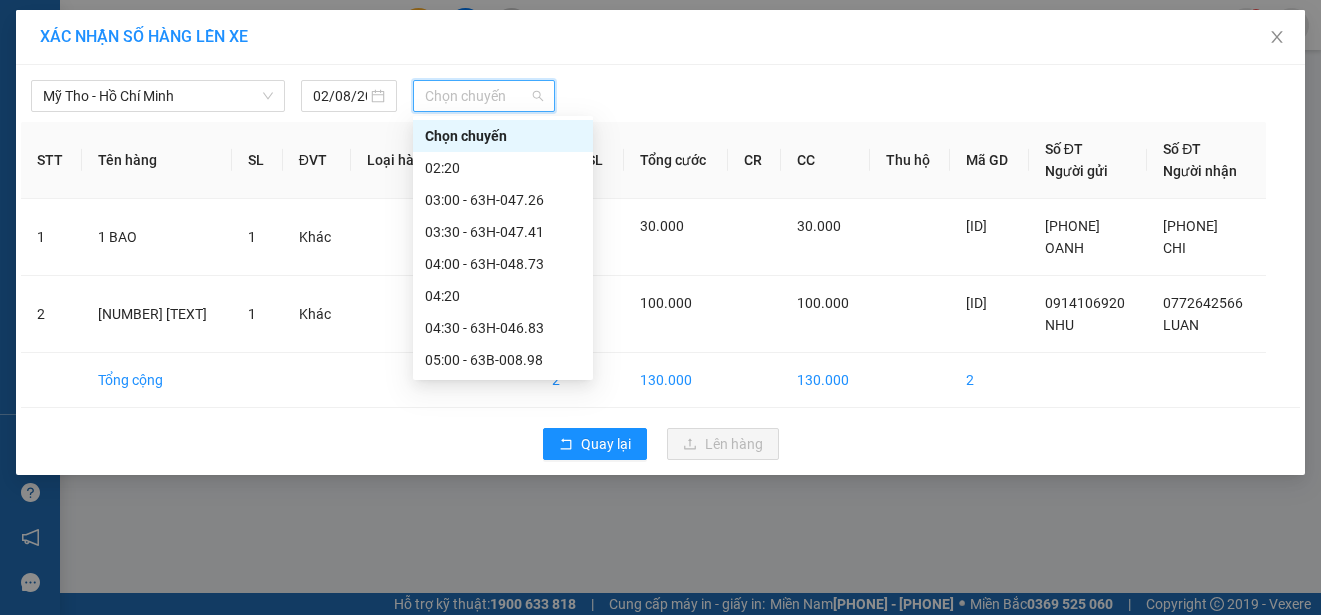 click on "[TIME] - [ID]" at bounding box center [503, 1000] 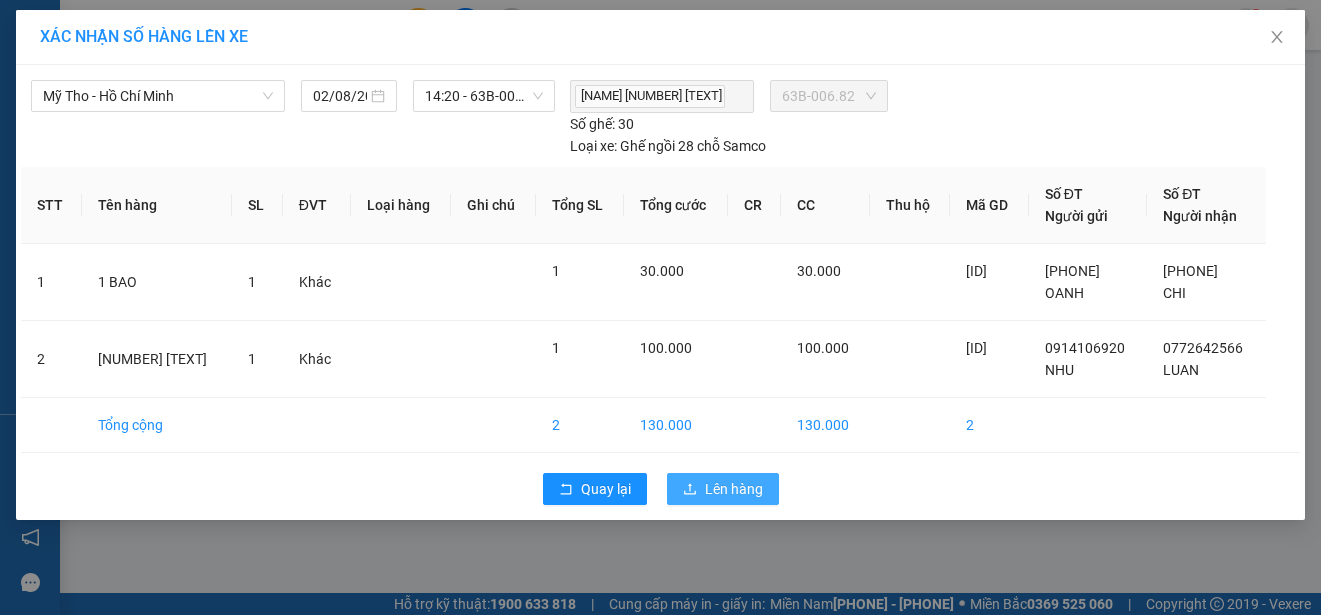click on "Lên hàng" at bounding box center (723, 489) 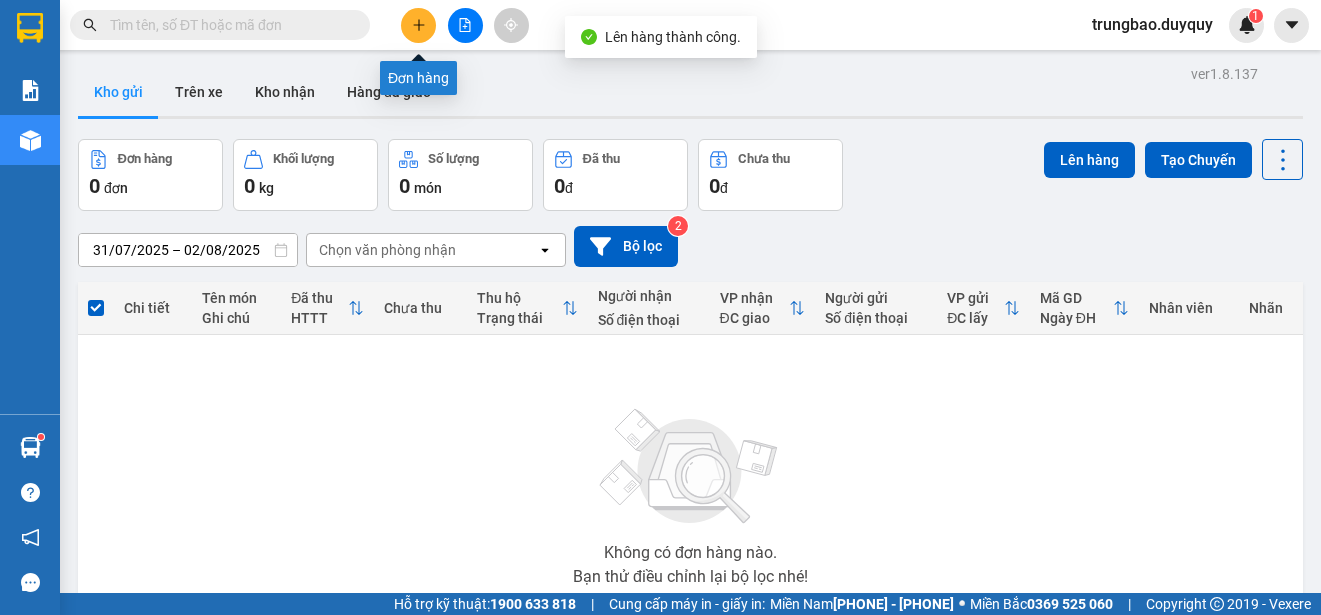 click 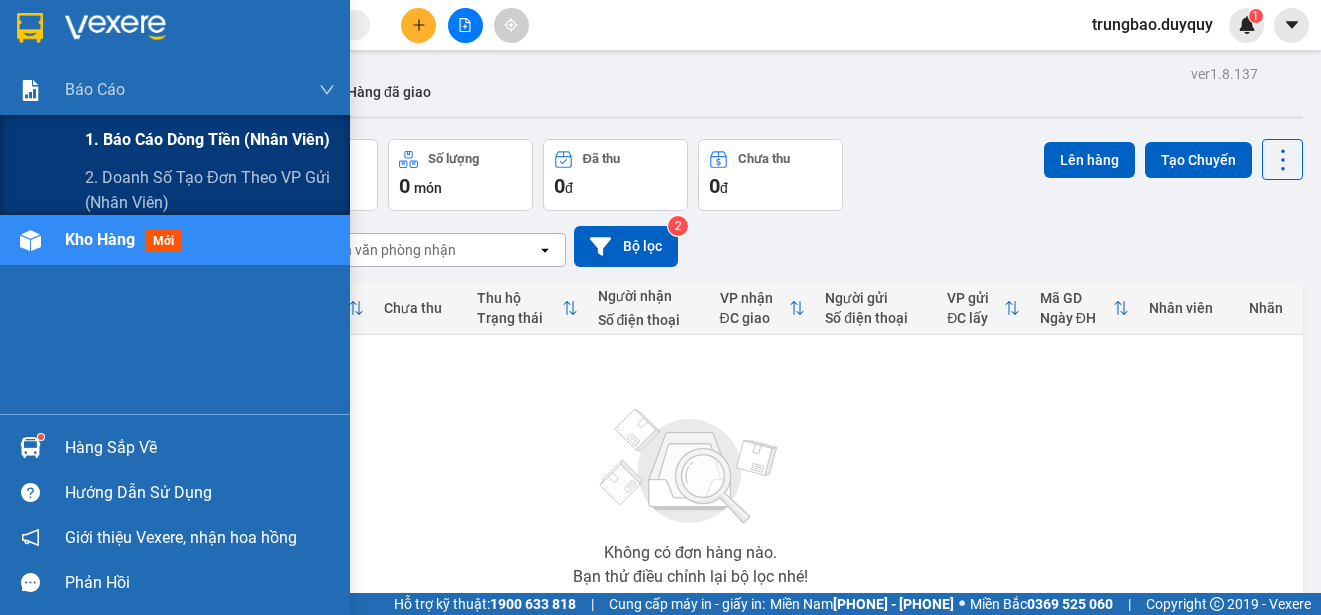 click on "1. Báo cáo dòng tiền (nhân viên)" at bounding box center (207, 139) 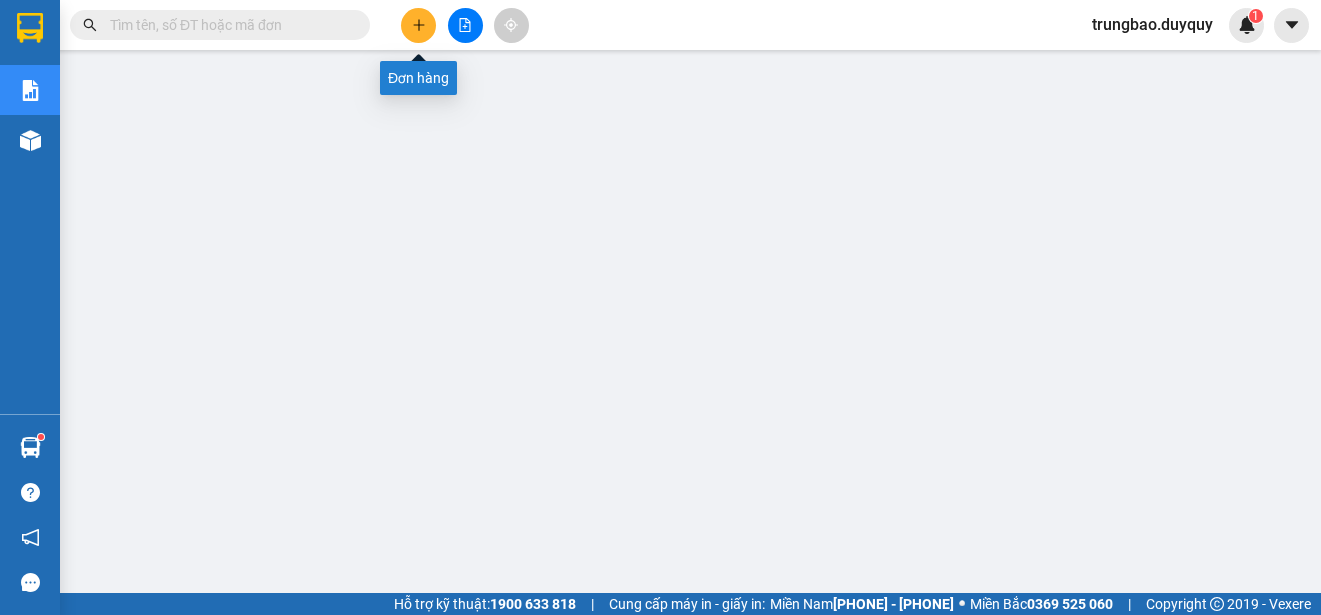 click 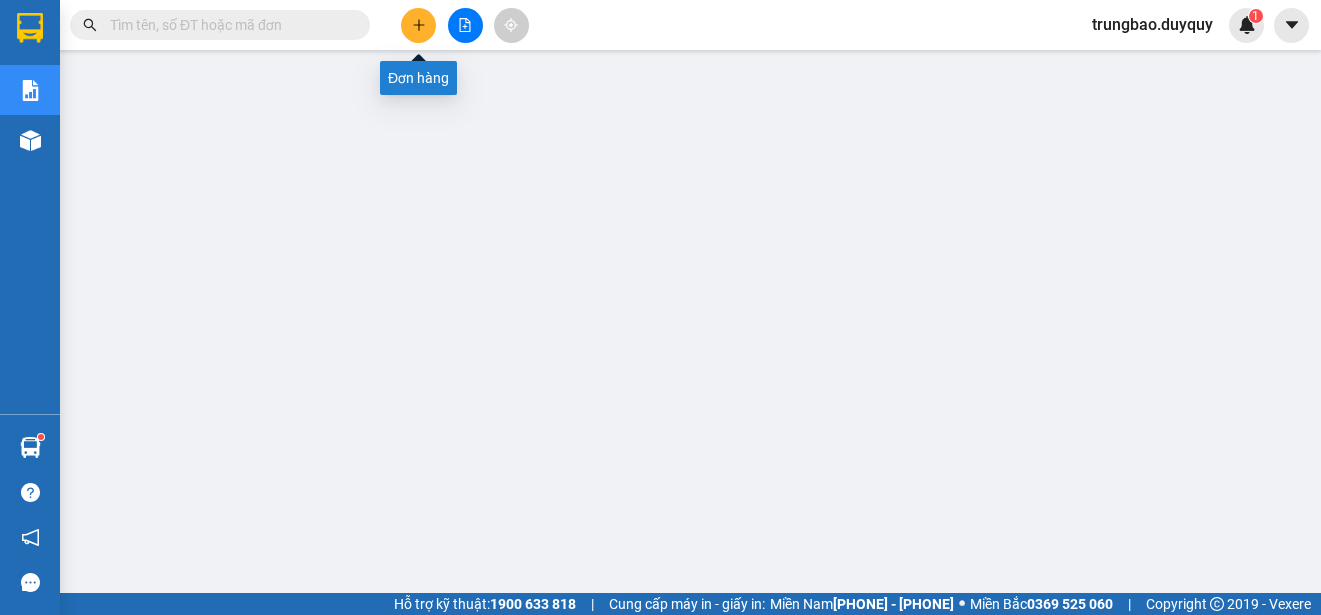 click 